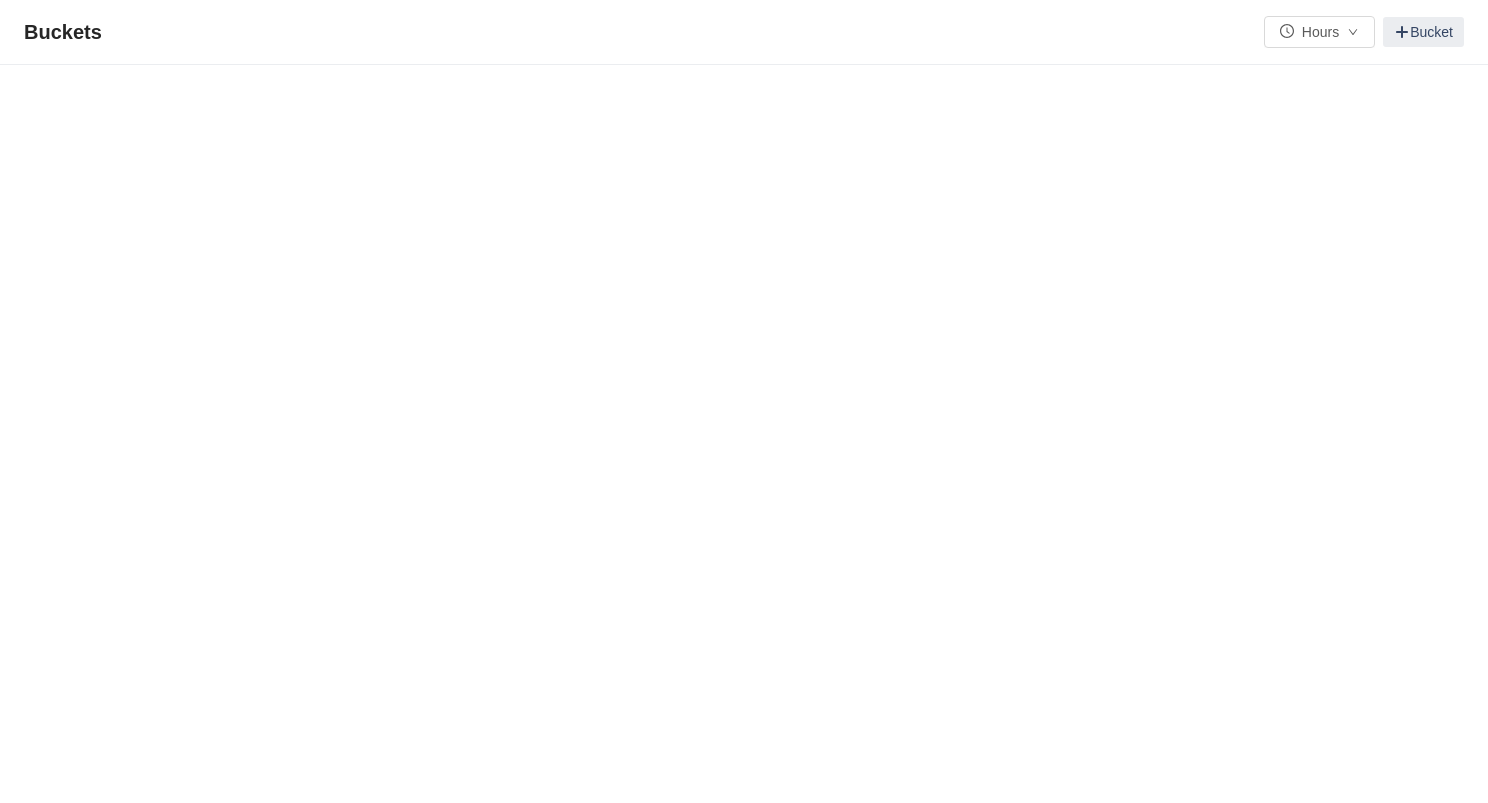 scroll, scrollTop: 0, scrollLeft: 0, axis: both 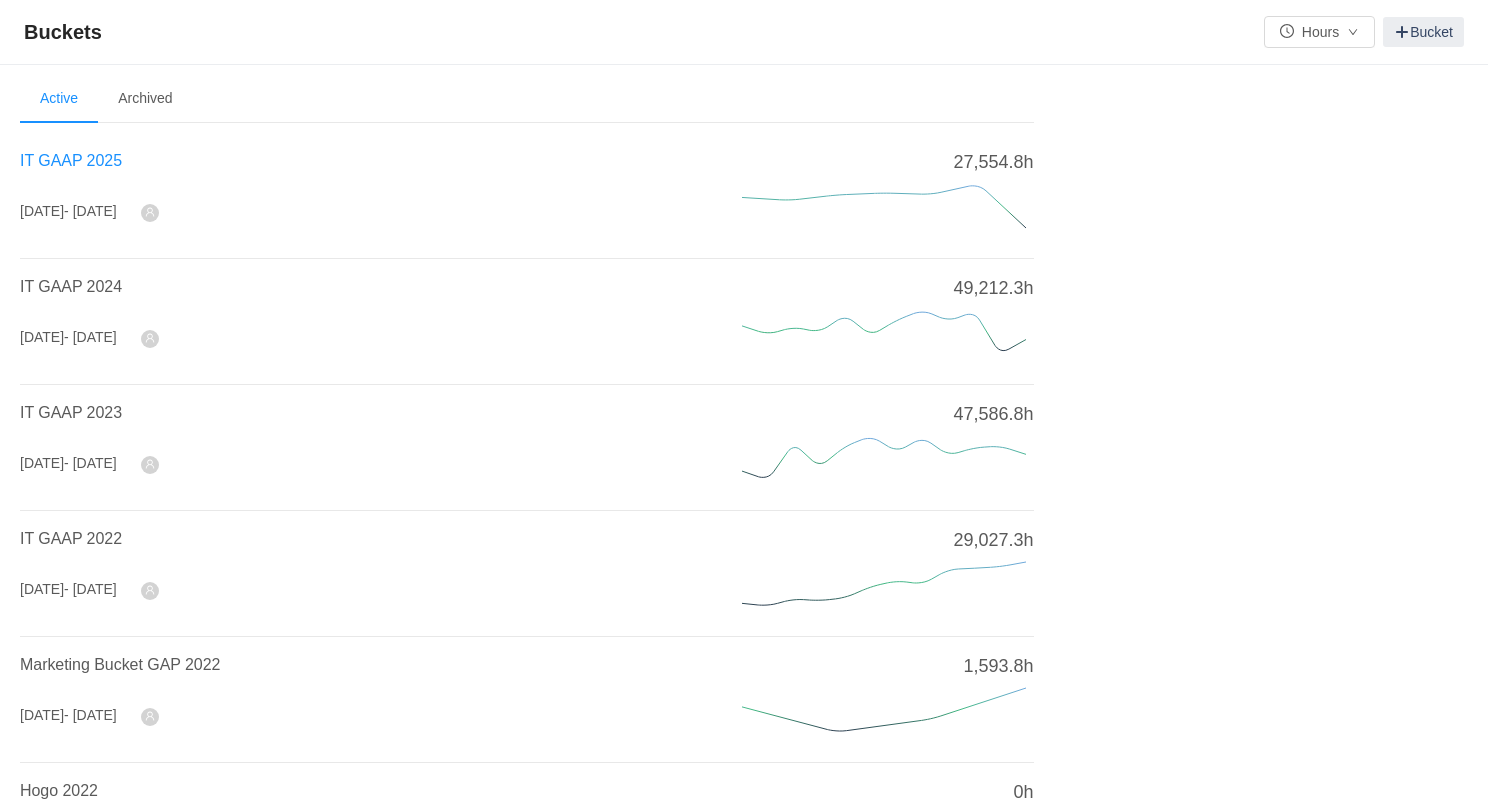 click on "IT GAAP 2025" at bounding box center (71, 160) 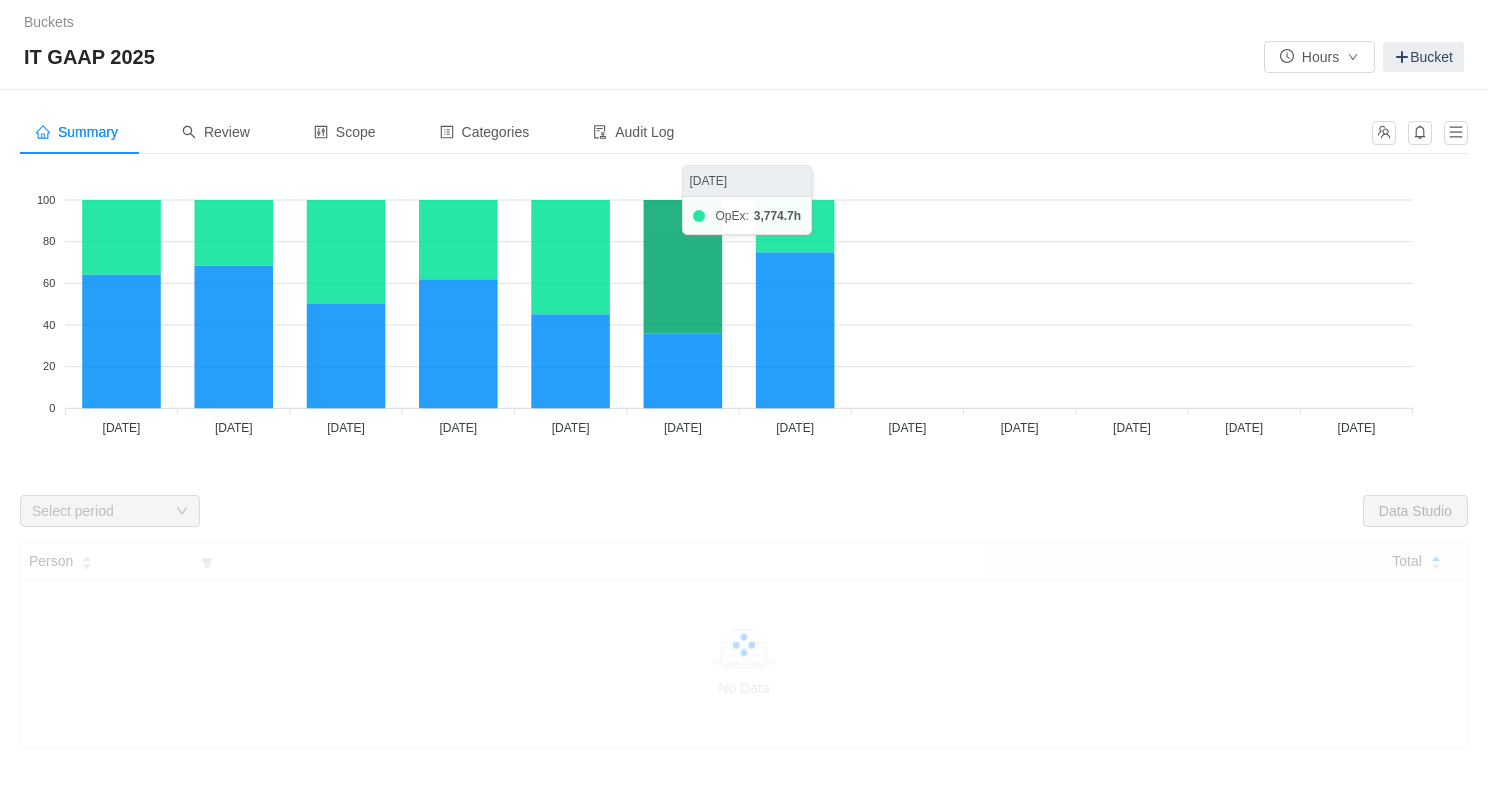 click 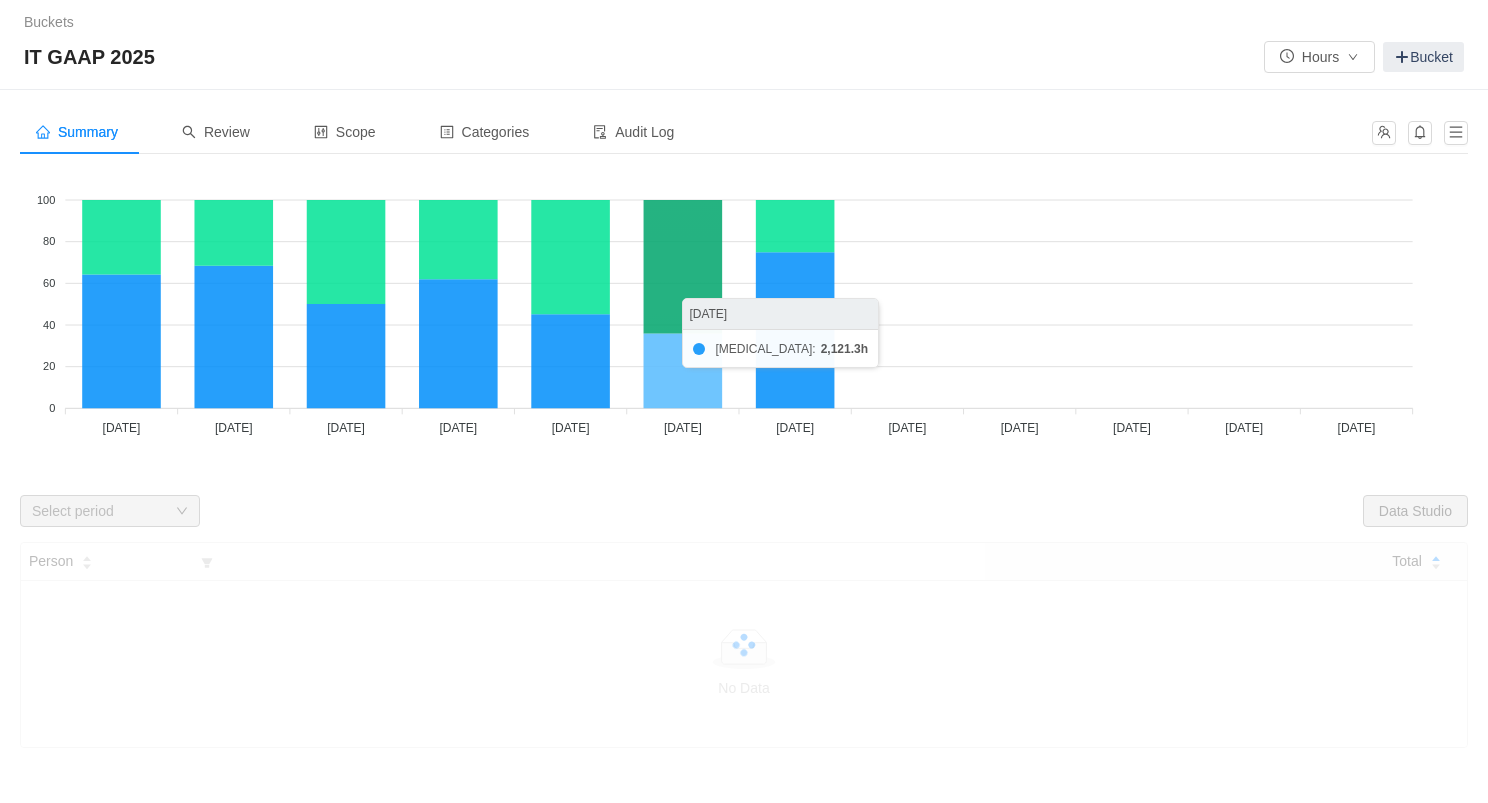 click 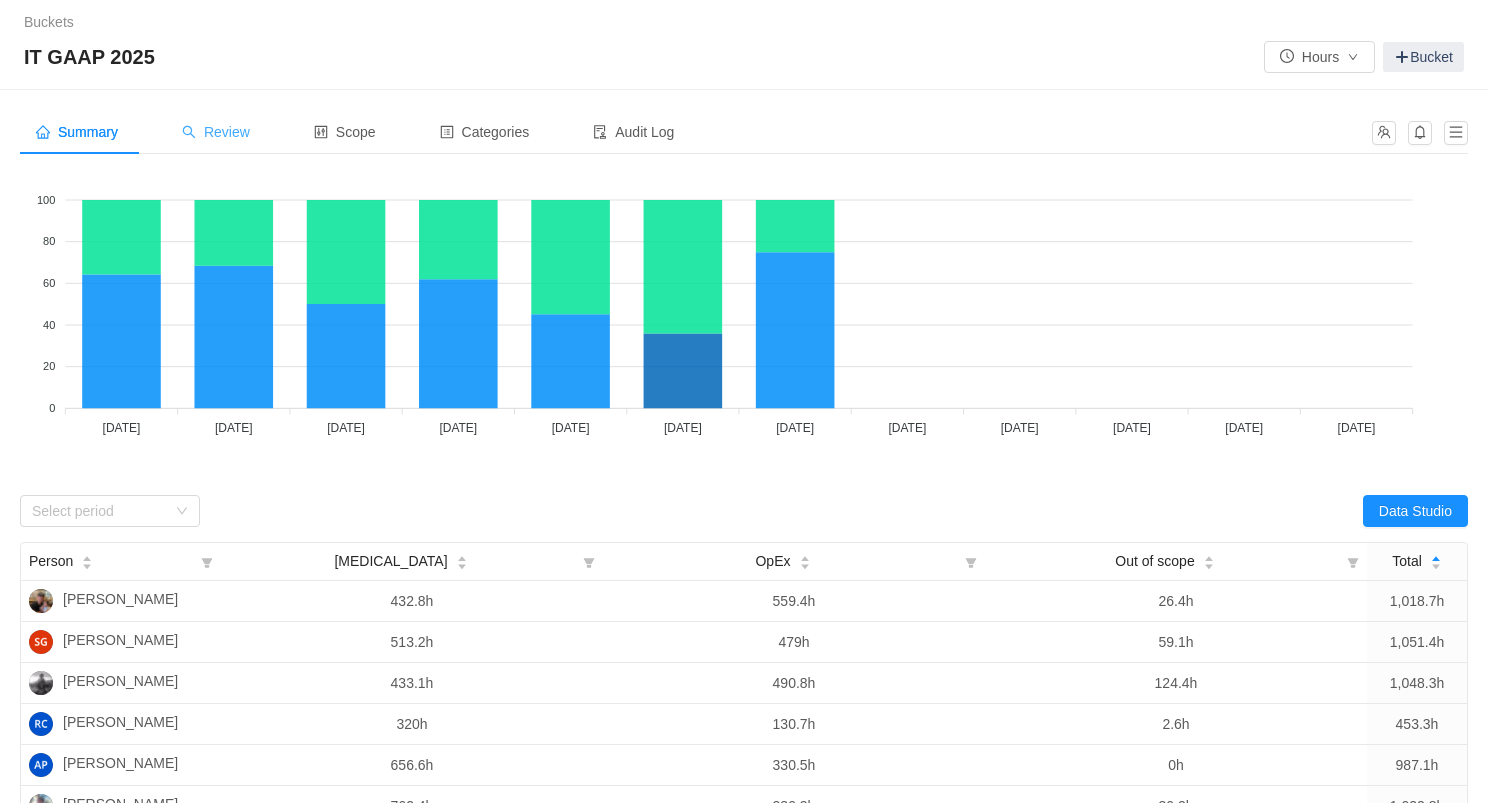 click on "Review" at bounding box center [216, 132] 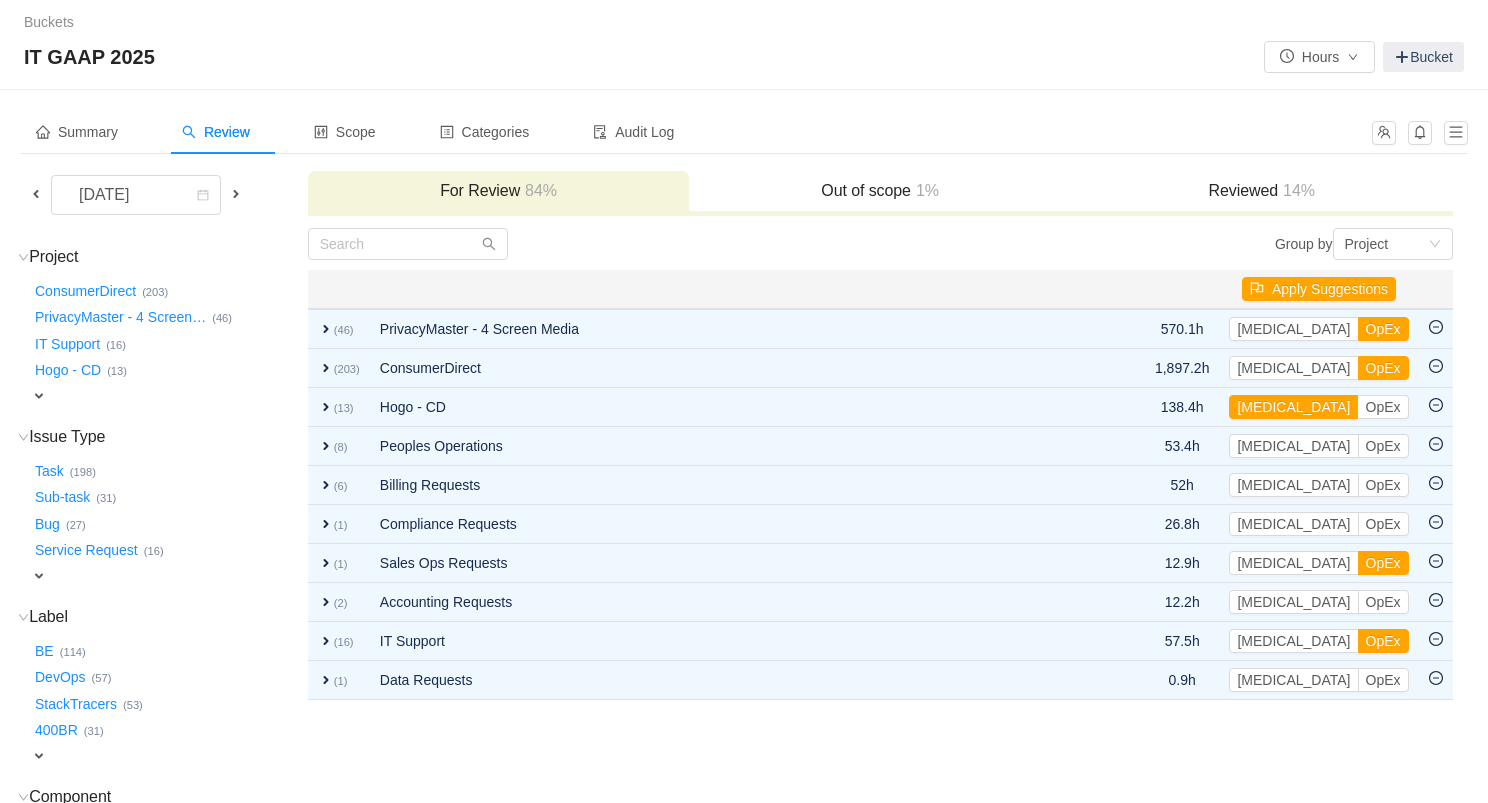 click at bounding box center [36, 194] 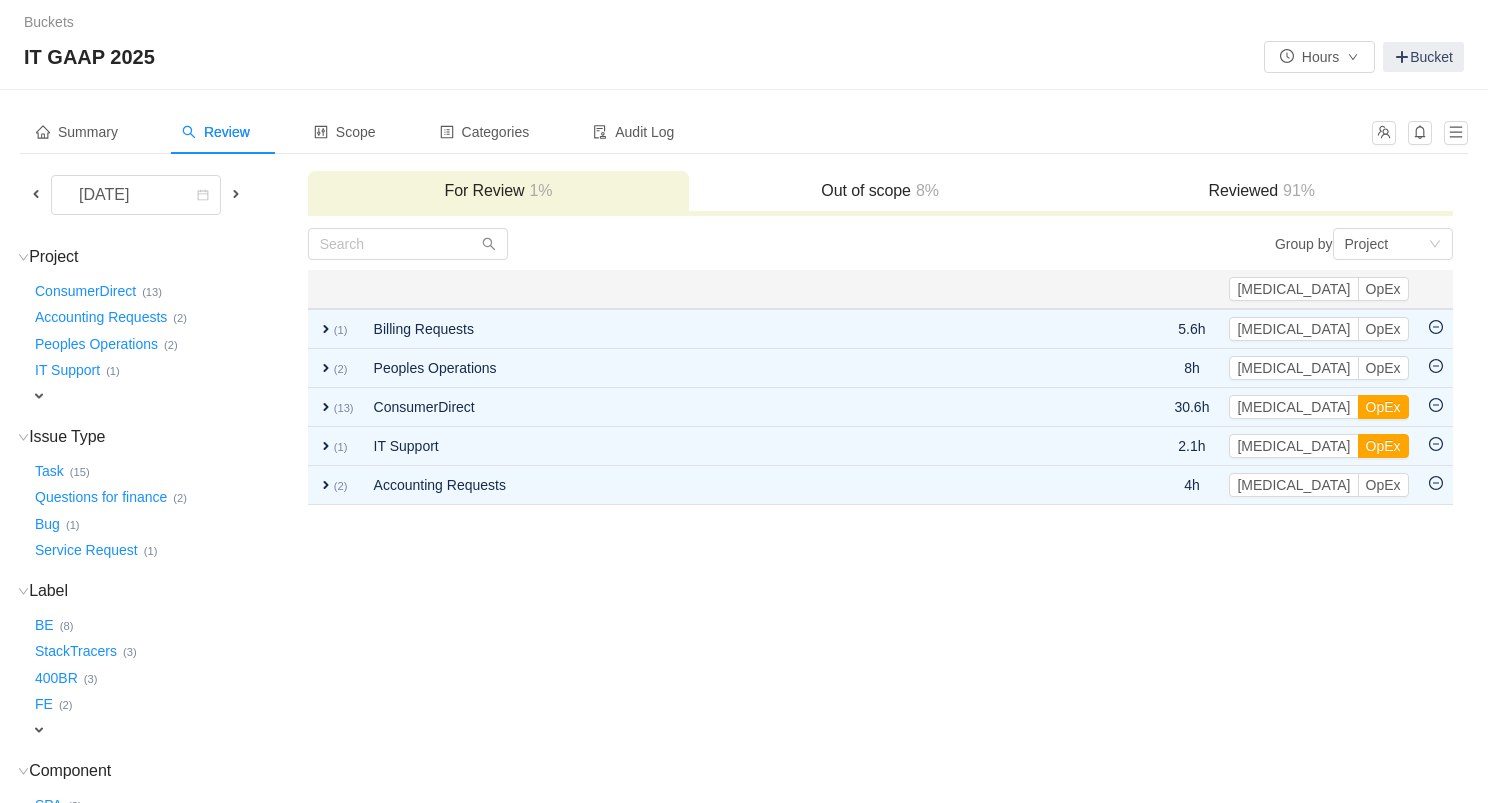 click on "Reviewed  91%" at bounding box center [1262, 191] 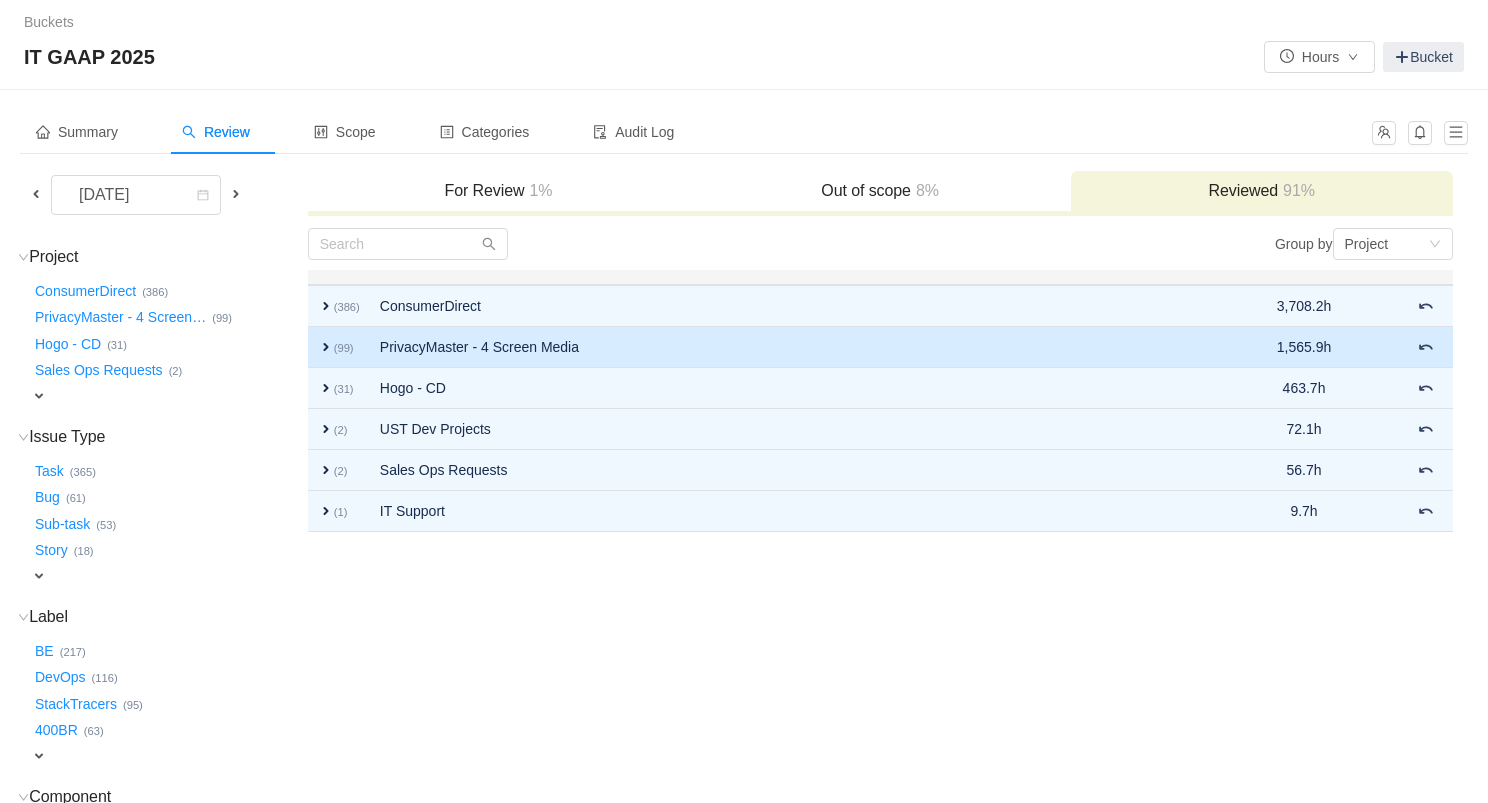 click on "expand" at bounding box center (326, 347) 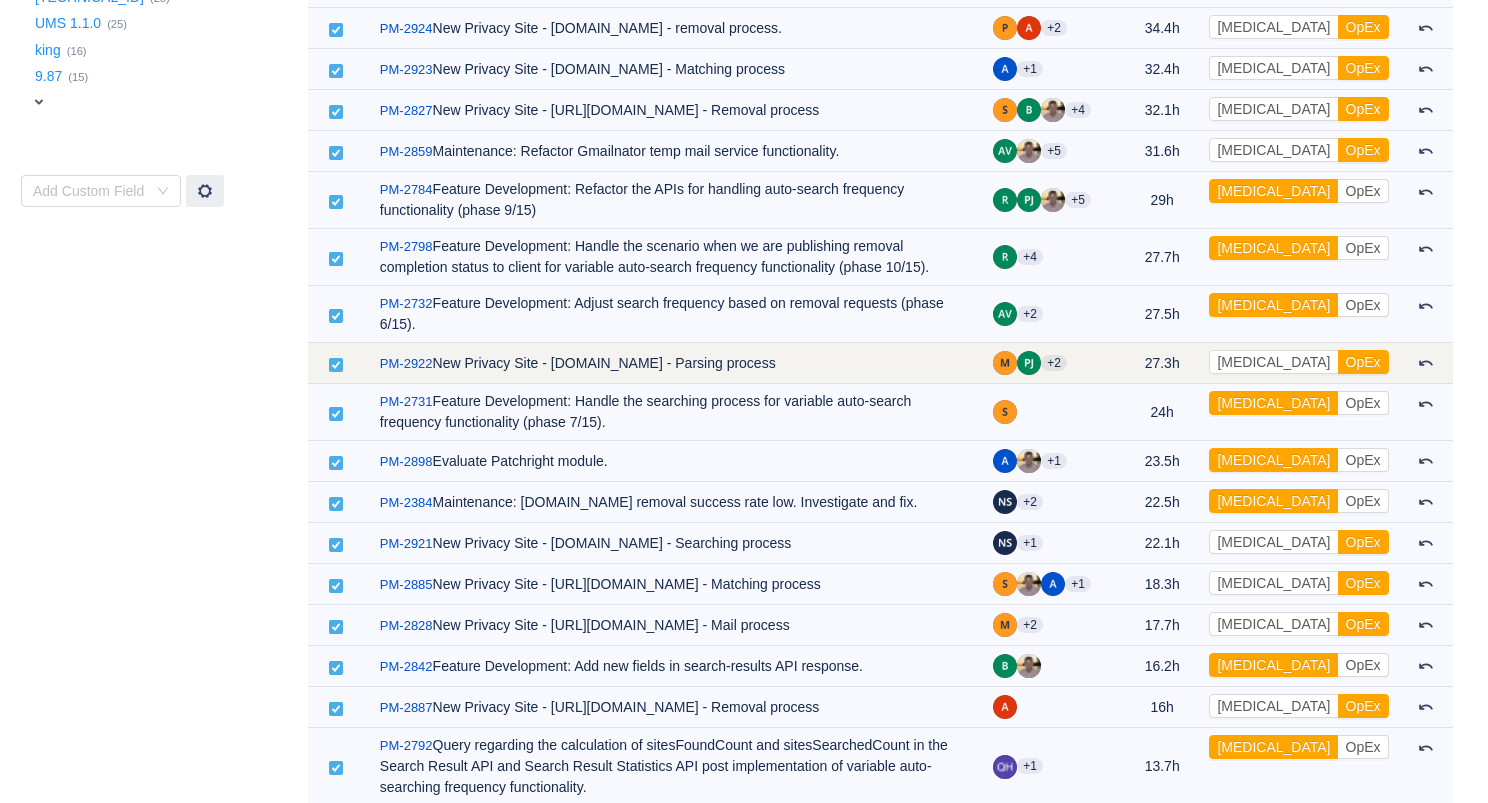 scroll, scrollTop: 1016, scrollLeft: 0, axis: vertical 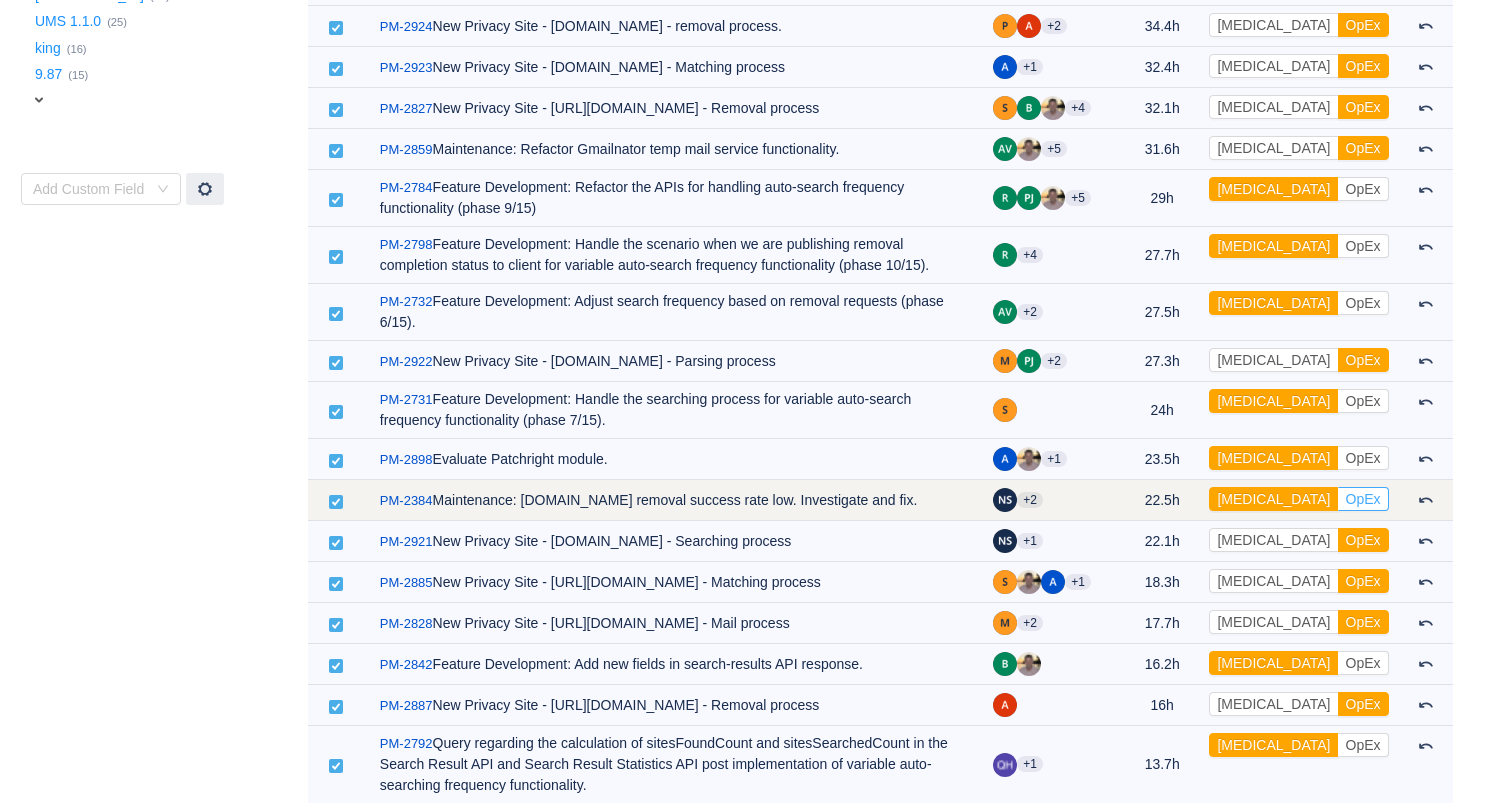 click on "OpEx" at bounding box center [1363, 499] 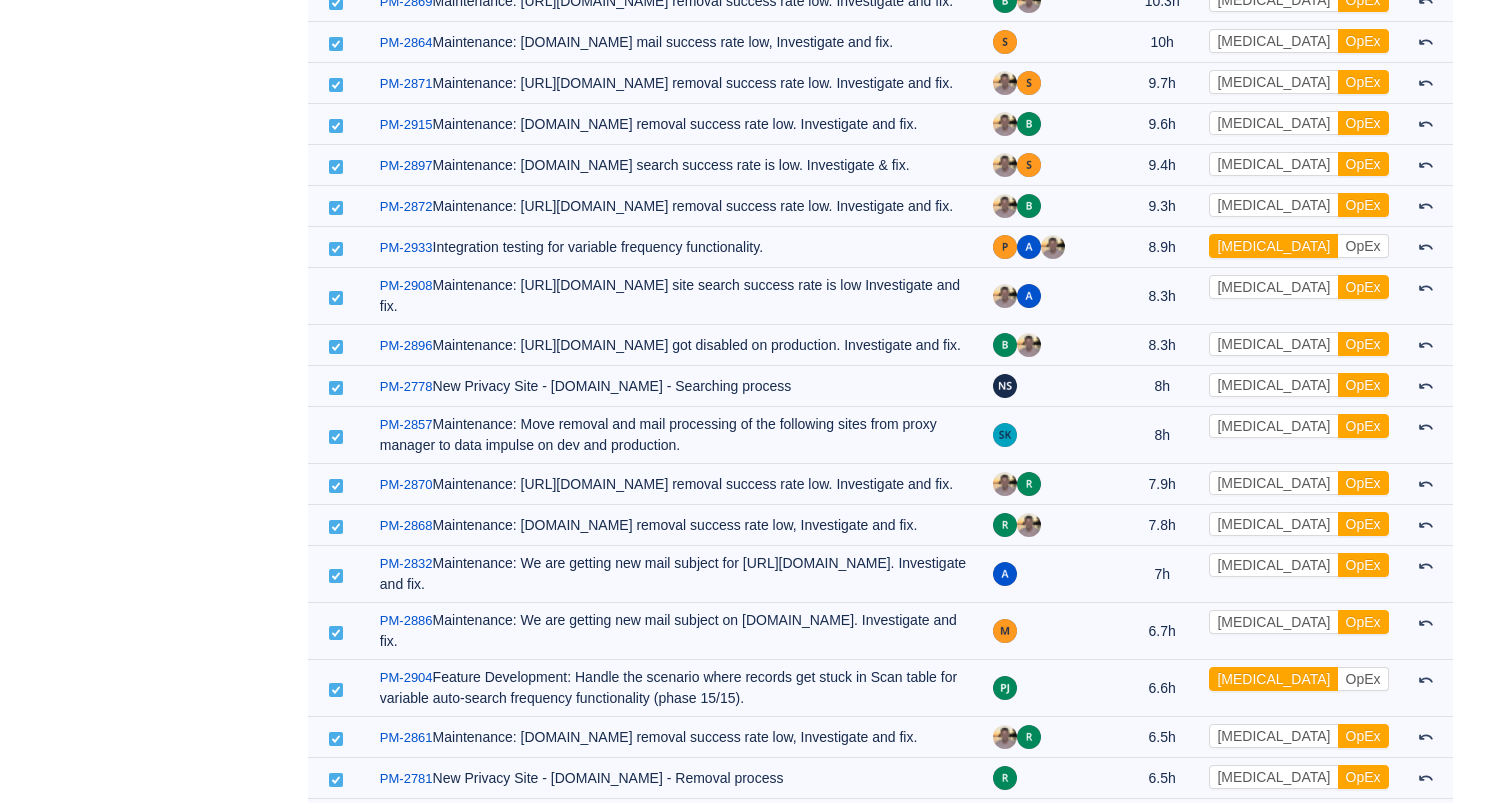 scroll, scrollTop: 2100, scrollLeft: 0, axis: vertical 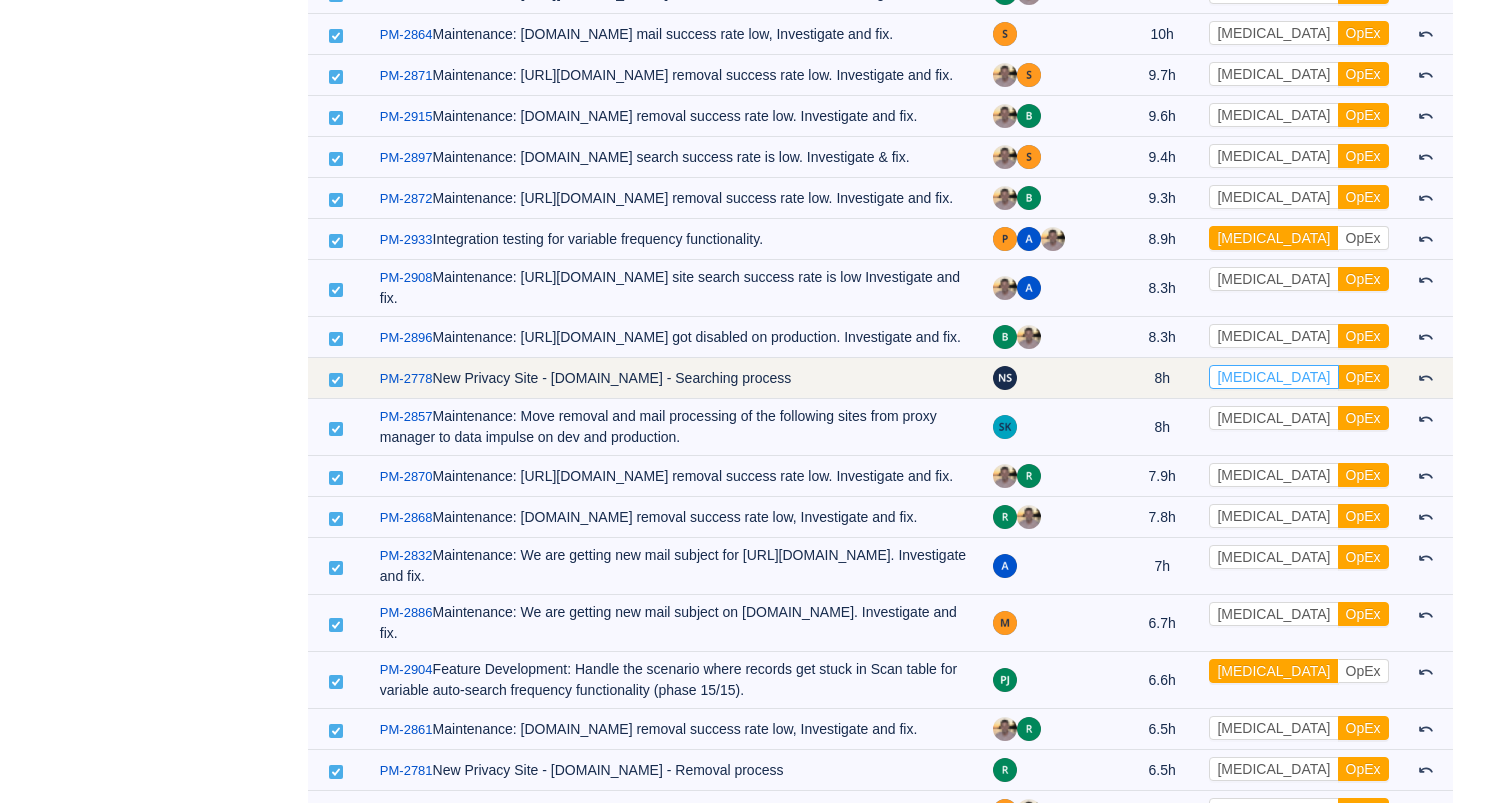 click on "[MEDICAL_DATA]" at bounding box center [1273, 377] 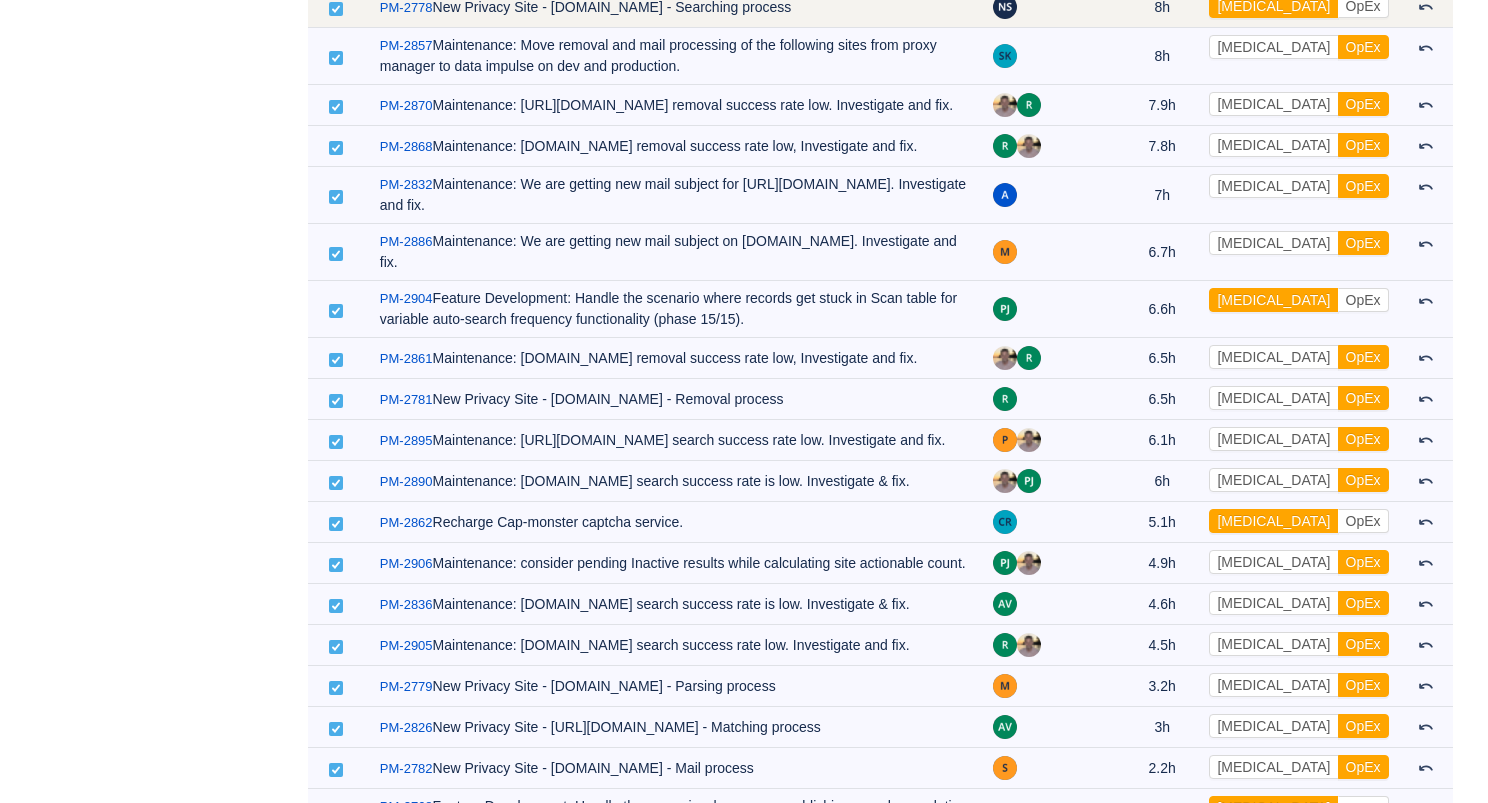 scroll, scrollTop: 2474, scrollLeft: 0, axis: vertical 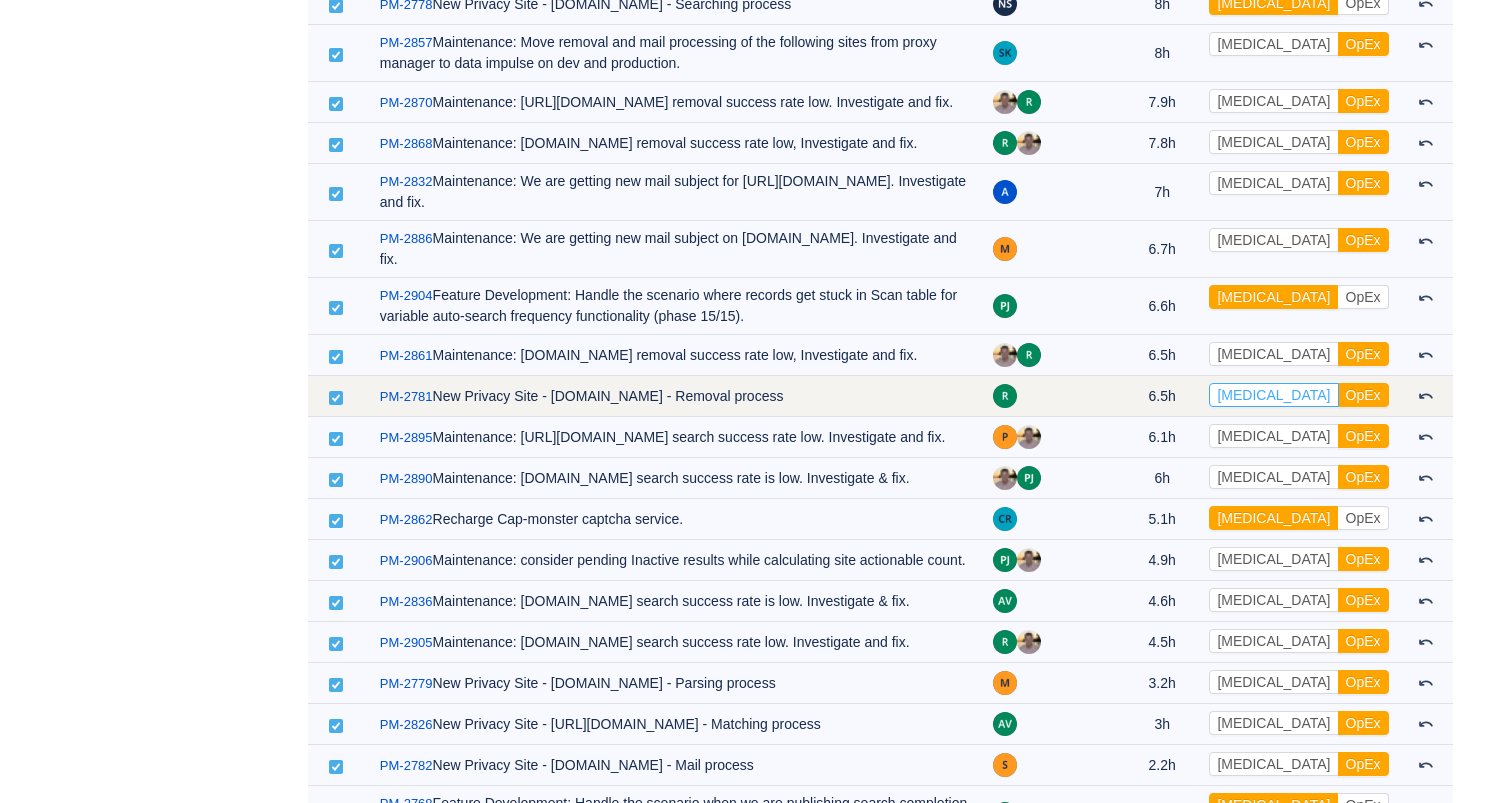 click on "[MEDICAL_DATA]" at bounding box center [1273, 395] 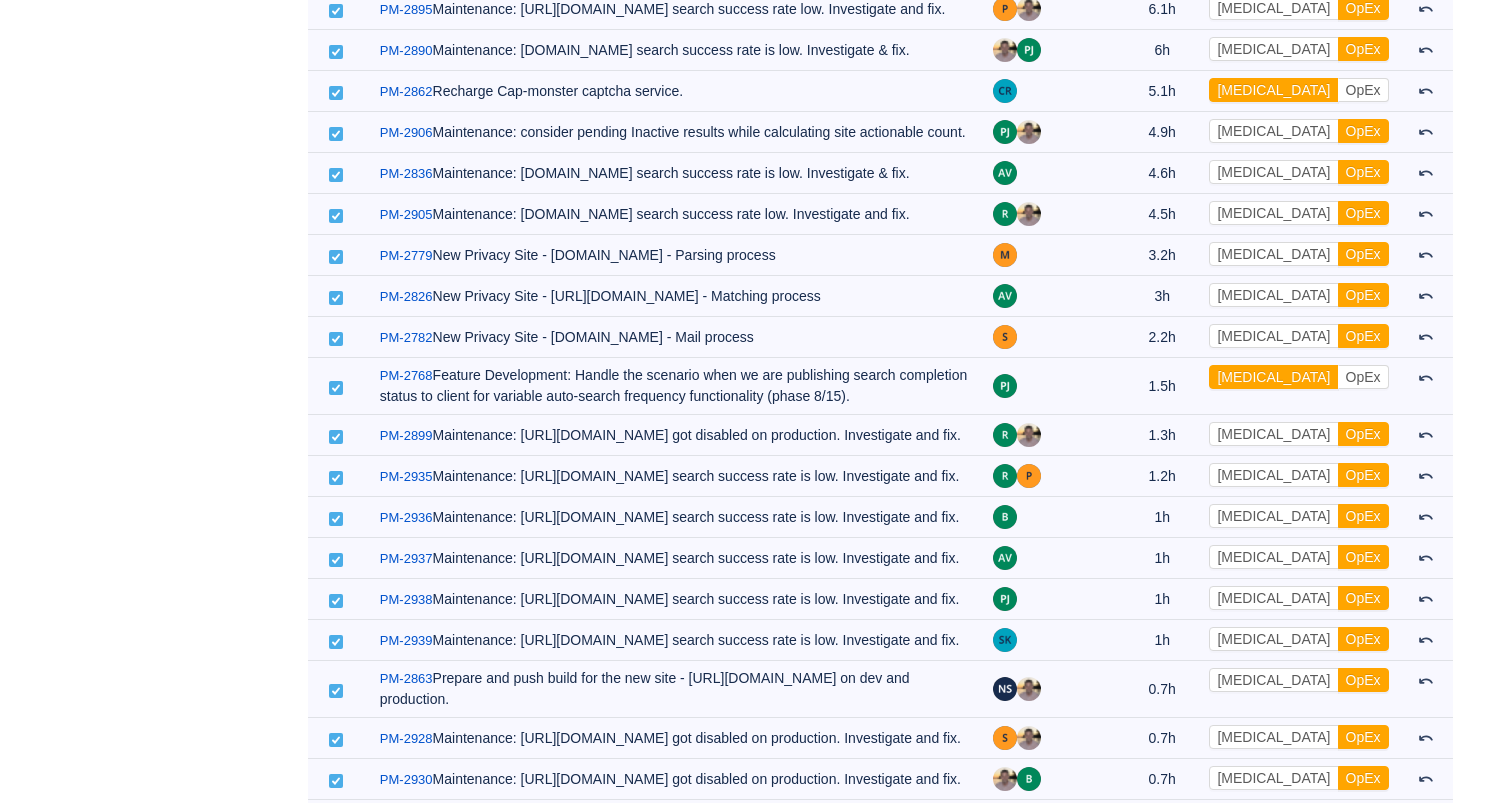 scroll, scrollTop: 2904, scrollLeft: 0, axis: vertical 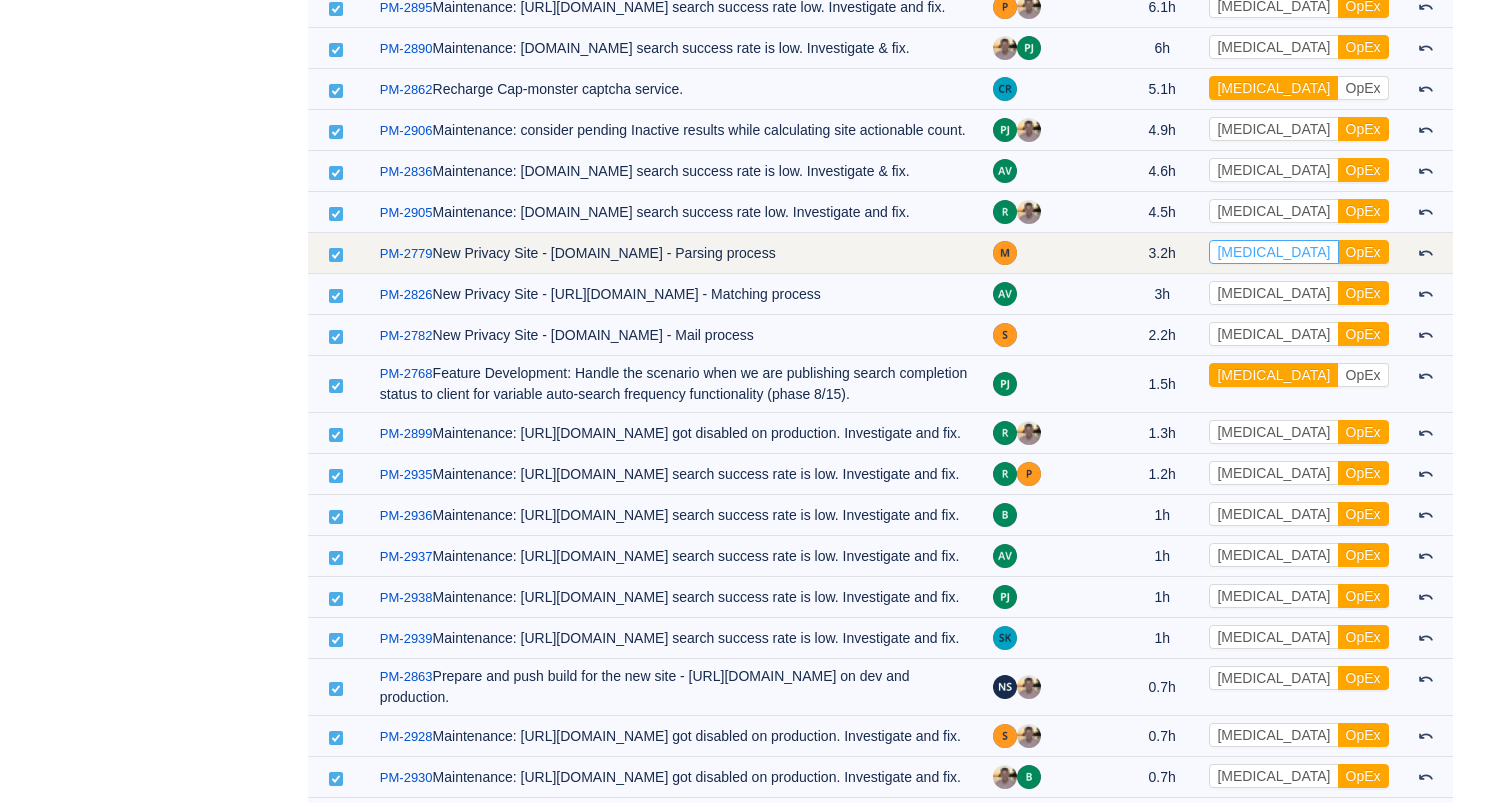 click on "[MEDICAL_DATA]" at bounding box center [1273, 252] 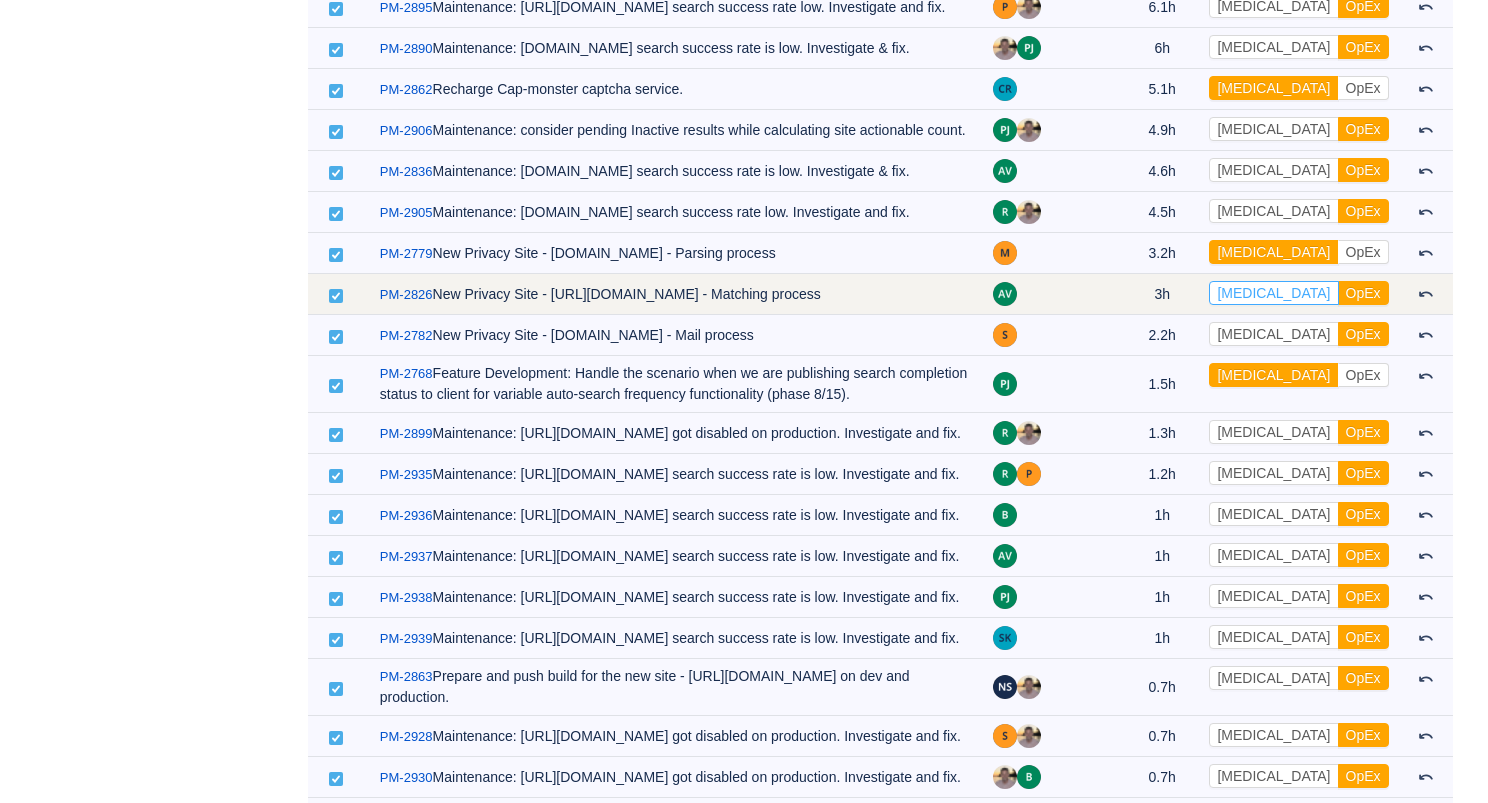 click on "[MEDICAL_DATA]" at bounding box center (1273, 293) 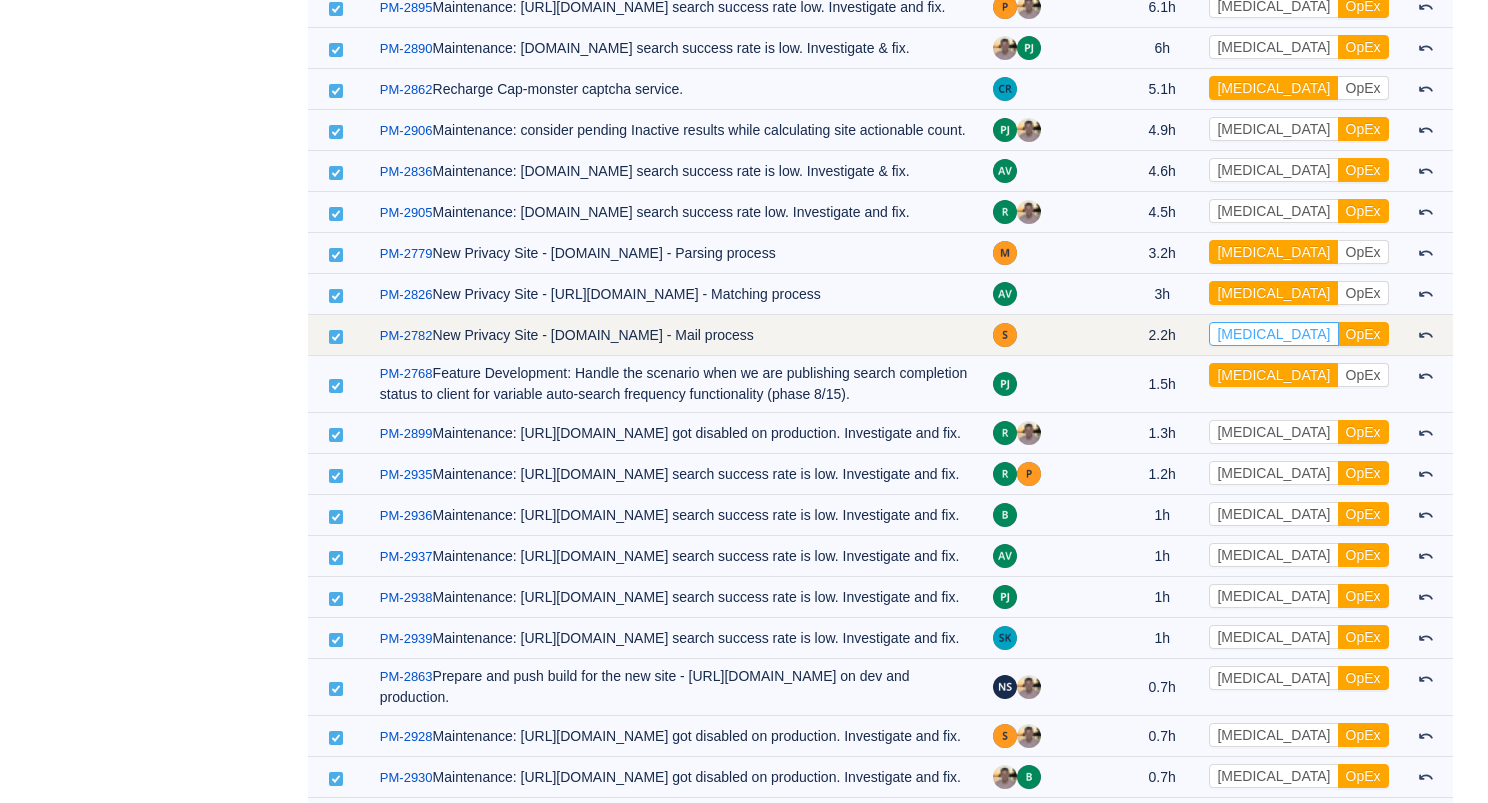 click on "[MEDICAL_DATA]" at bounding box center (1273, 334) 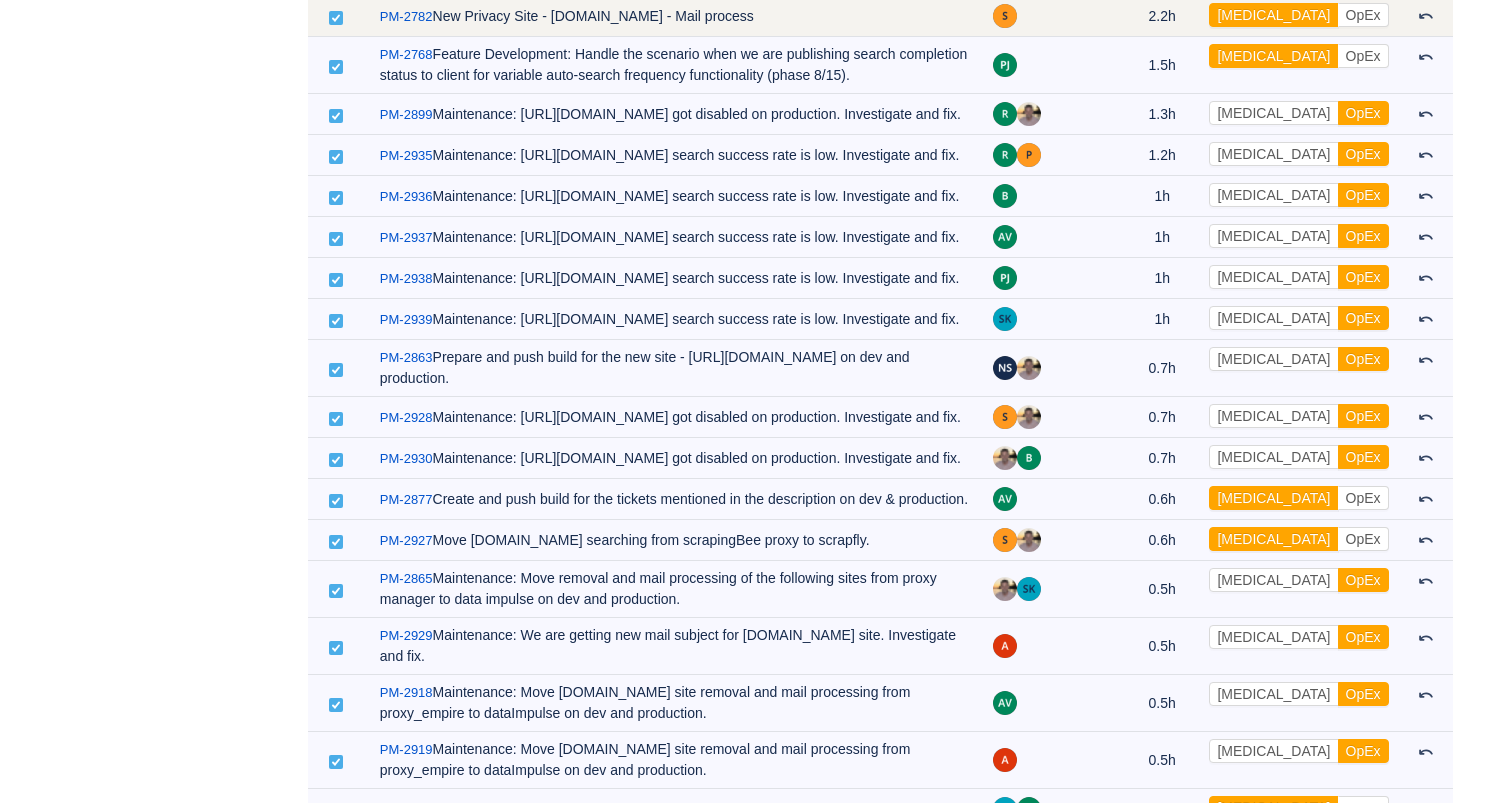 scroll, scrollTop: 3224, scrollLeft: 0, axis: vertical 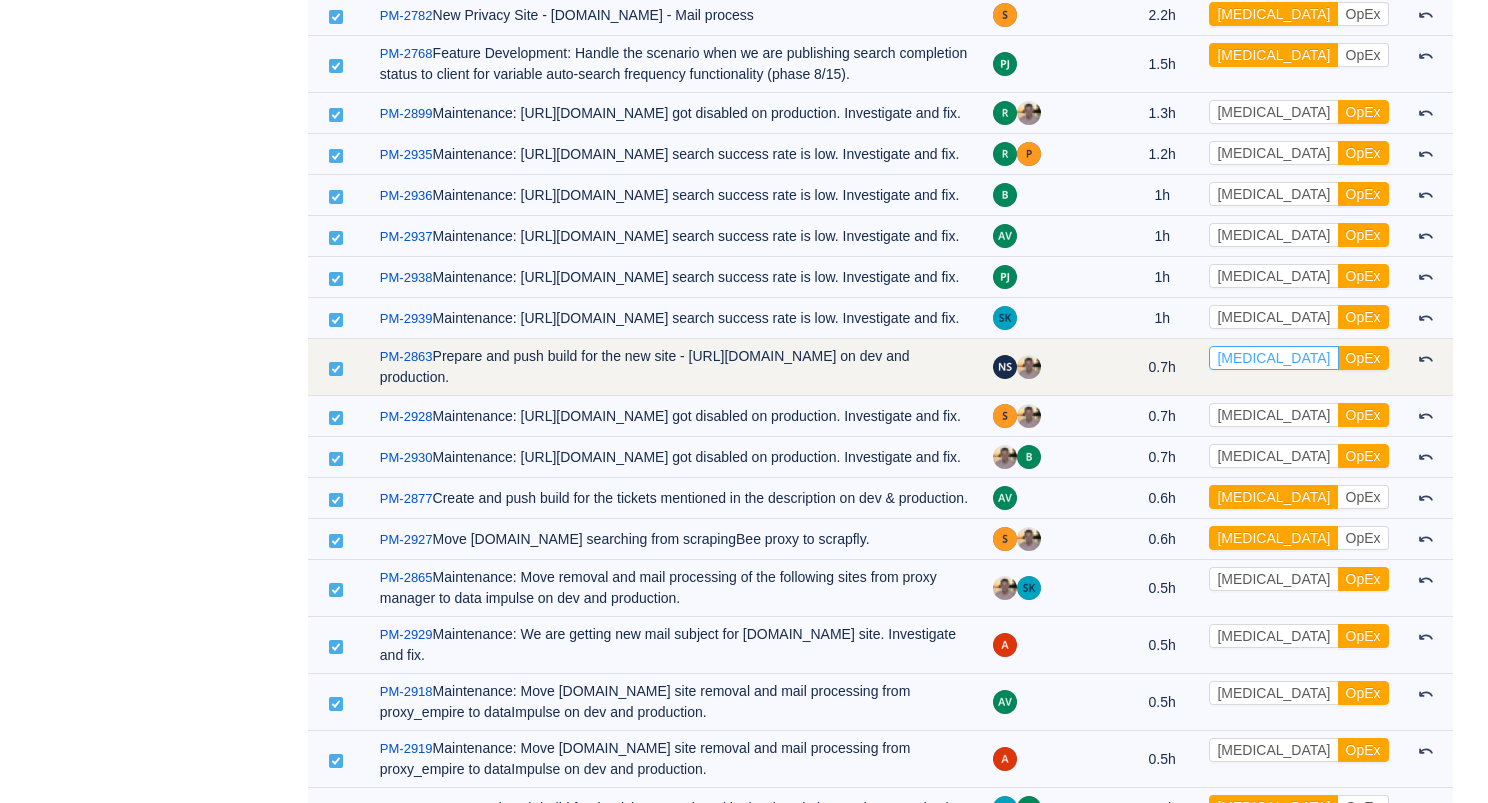 click on "[MEDICAL_DATA]" at bounding box center [1273, 358] 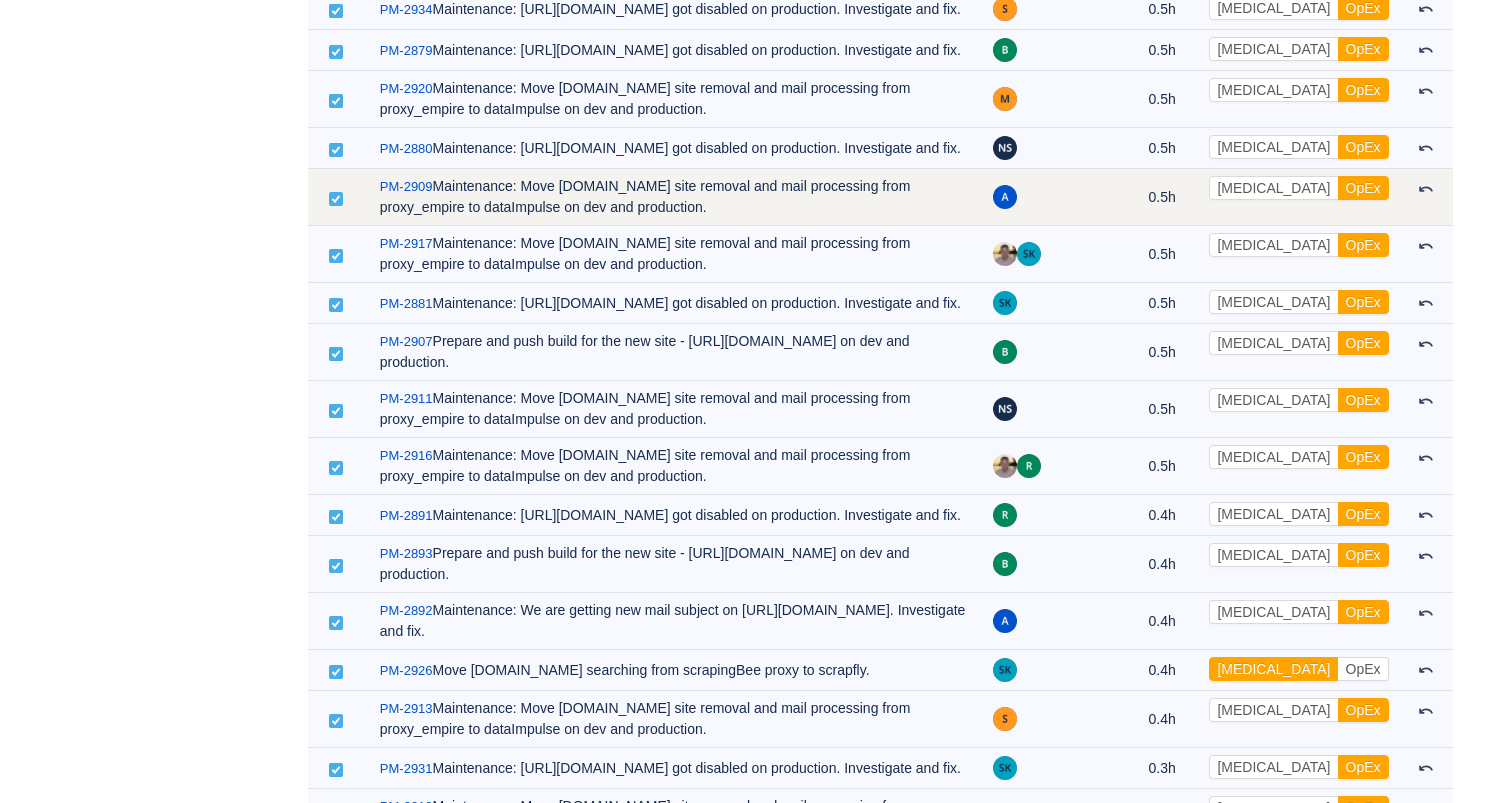 scroll, scrollTop: 4068, scrollLeft: 0, axis: vertical 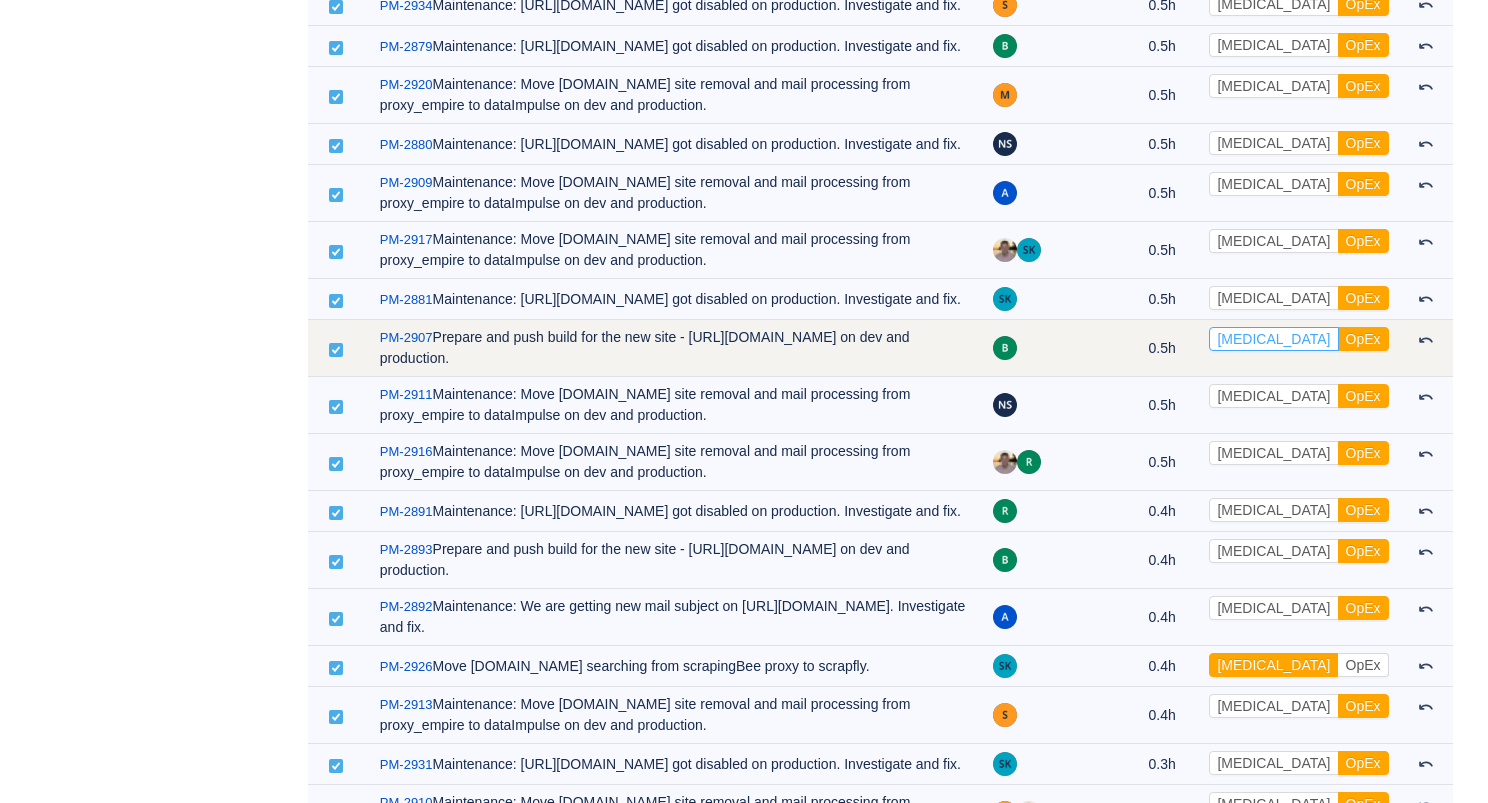 click on "[MEDICAL_DATA]" at bounding box center [1273, 339] 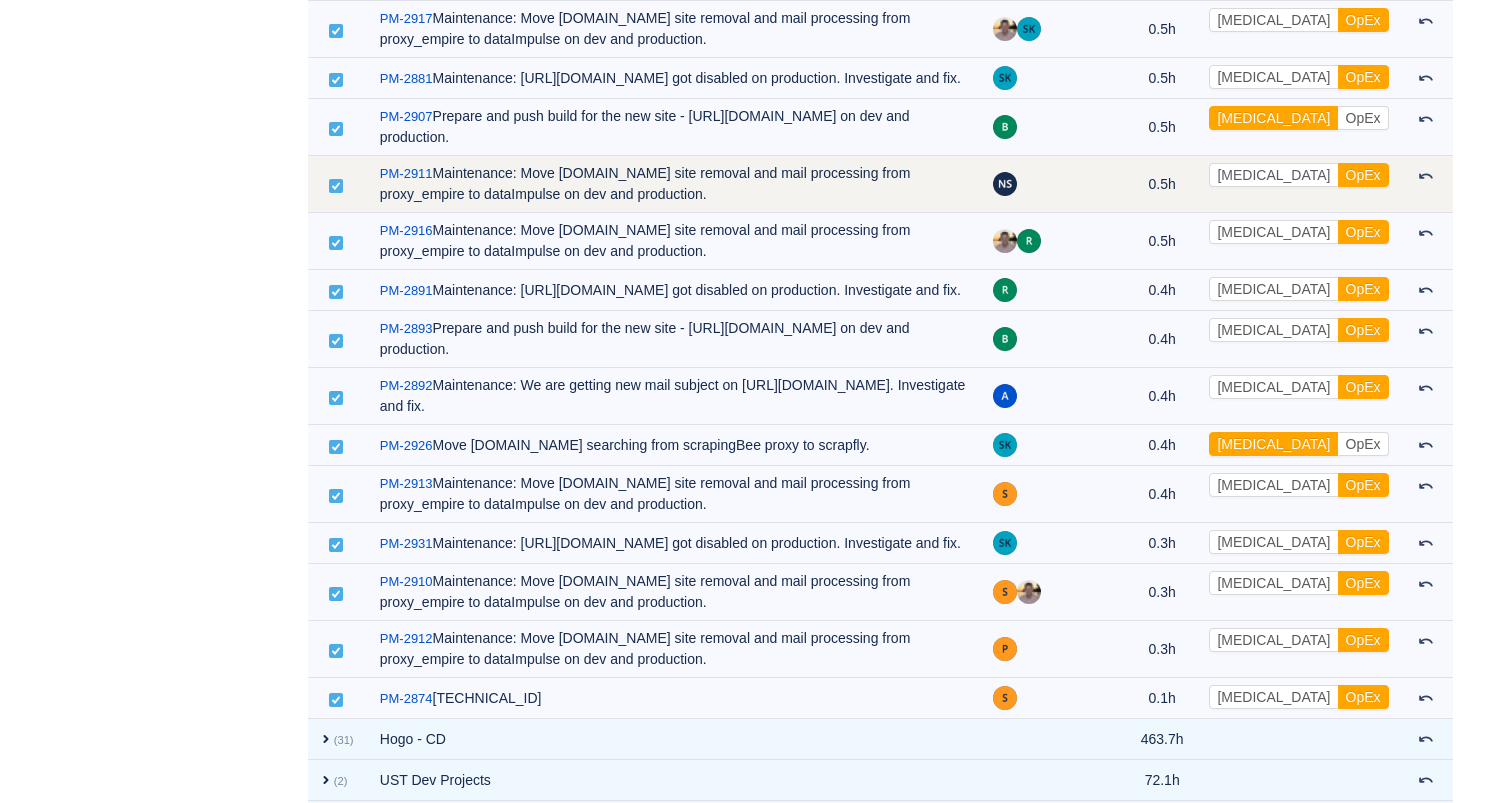 scroll, scrollTop: 4323, scrollLeft: 0, axis: vertical 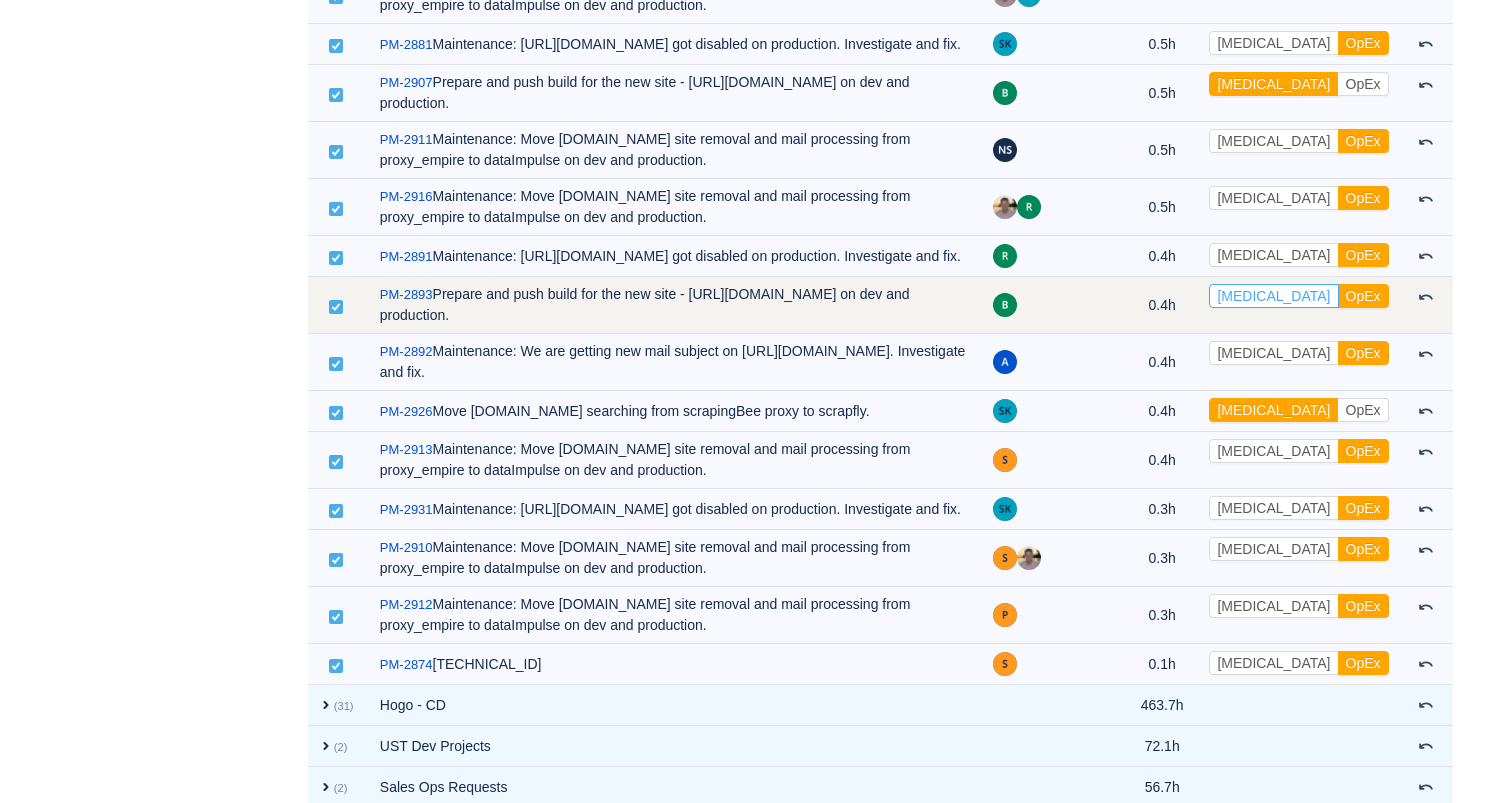 click on "[MEDICAL_DATA]" at bounding box center [1273, 296] 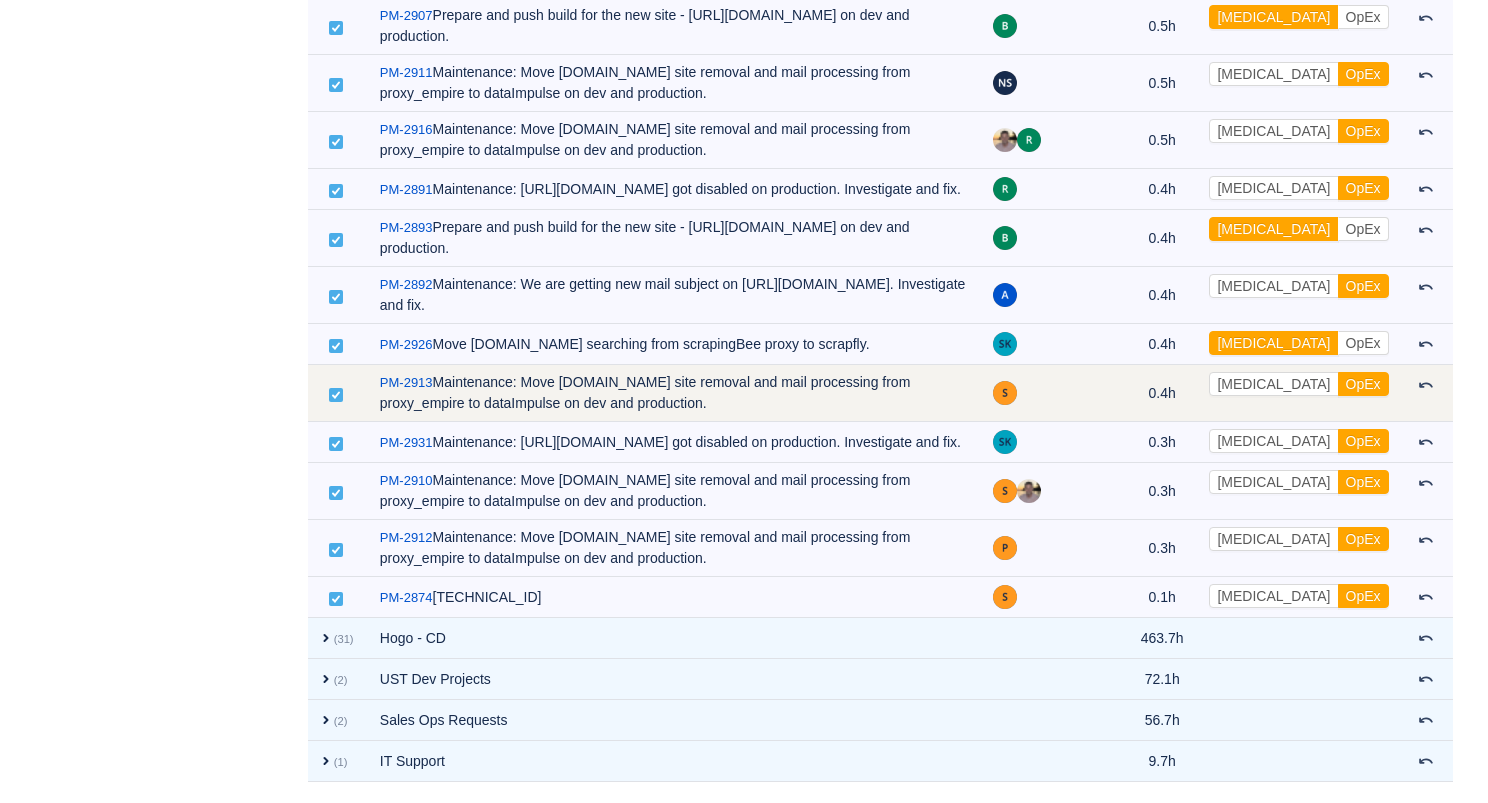 scroll, scrollTop: 4421, scrollLeft: 0, axis: vertical 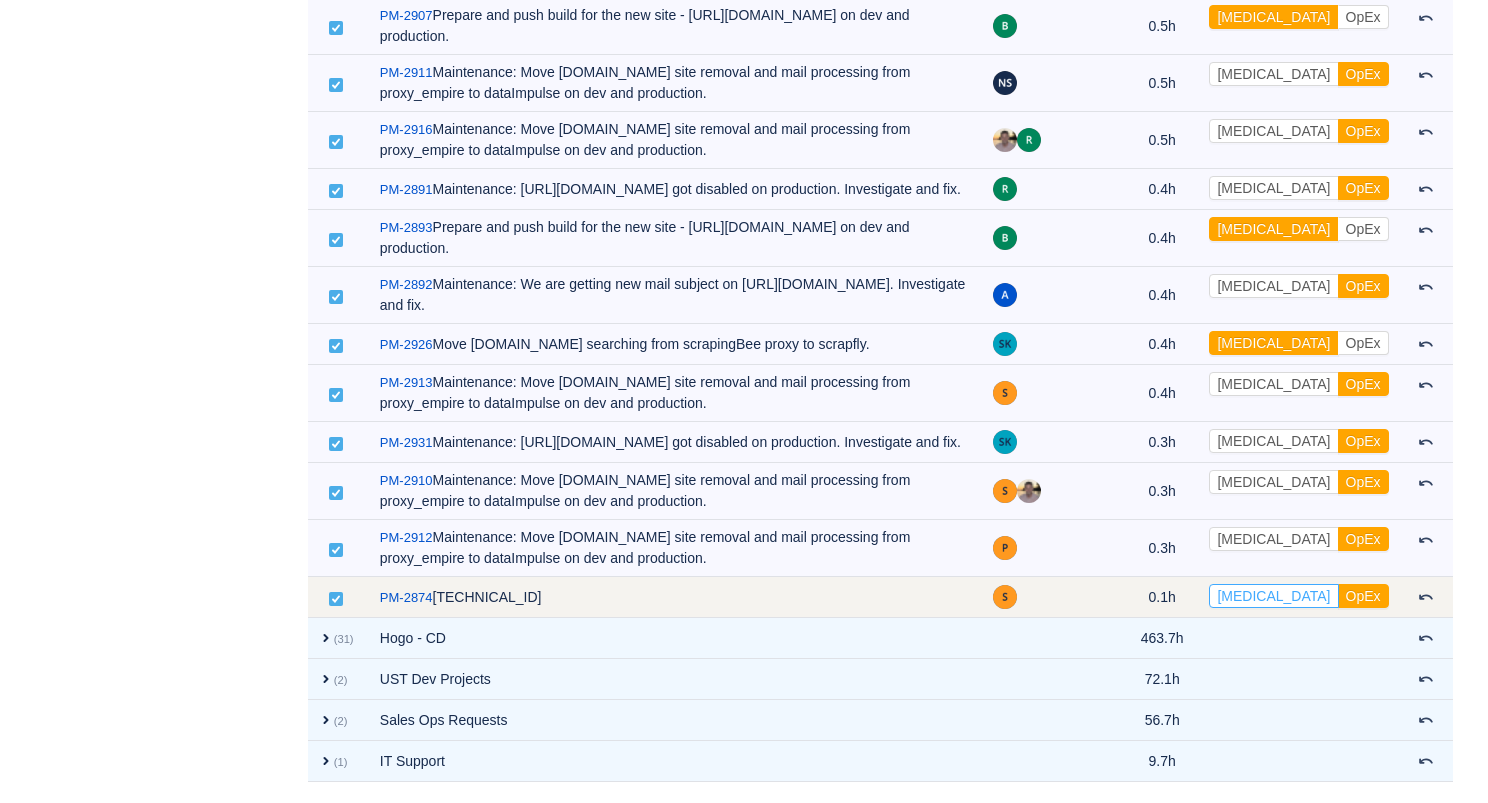 click on "[MEDICAL_DATA]" at bounding box center (1273, 596) 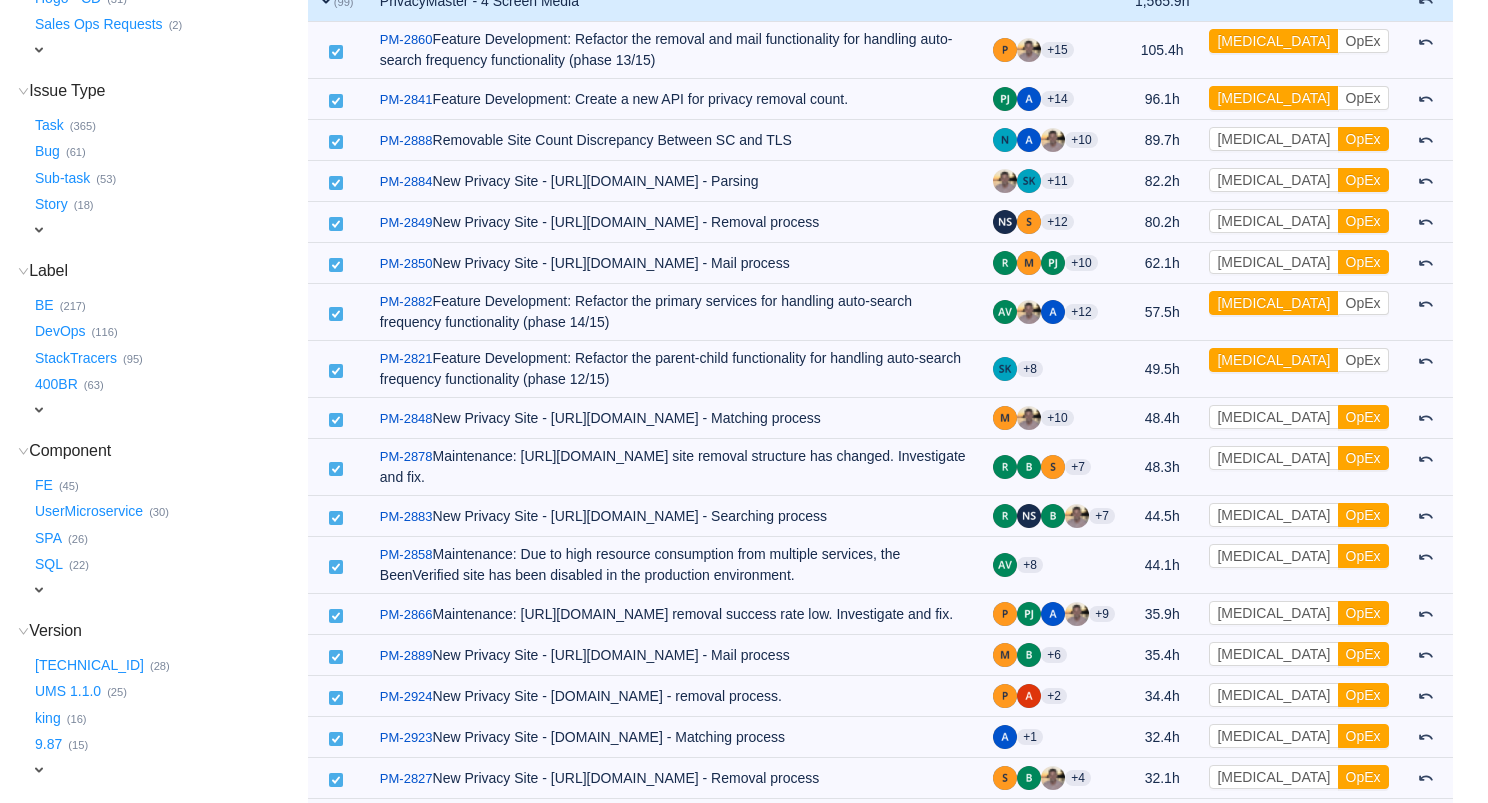 scroll, scrollTop: 326, scrollLeft: 0, axis: vertical 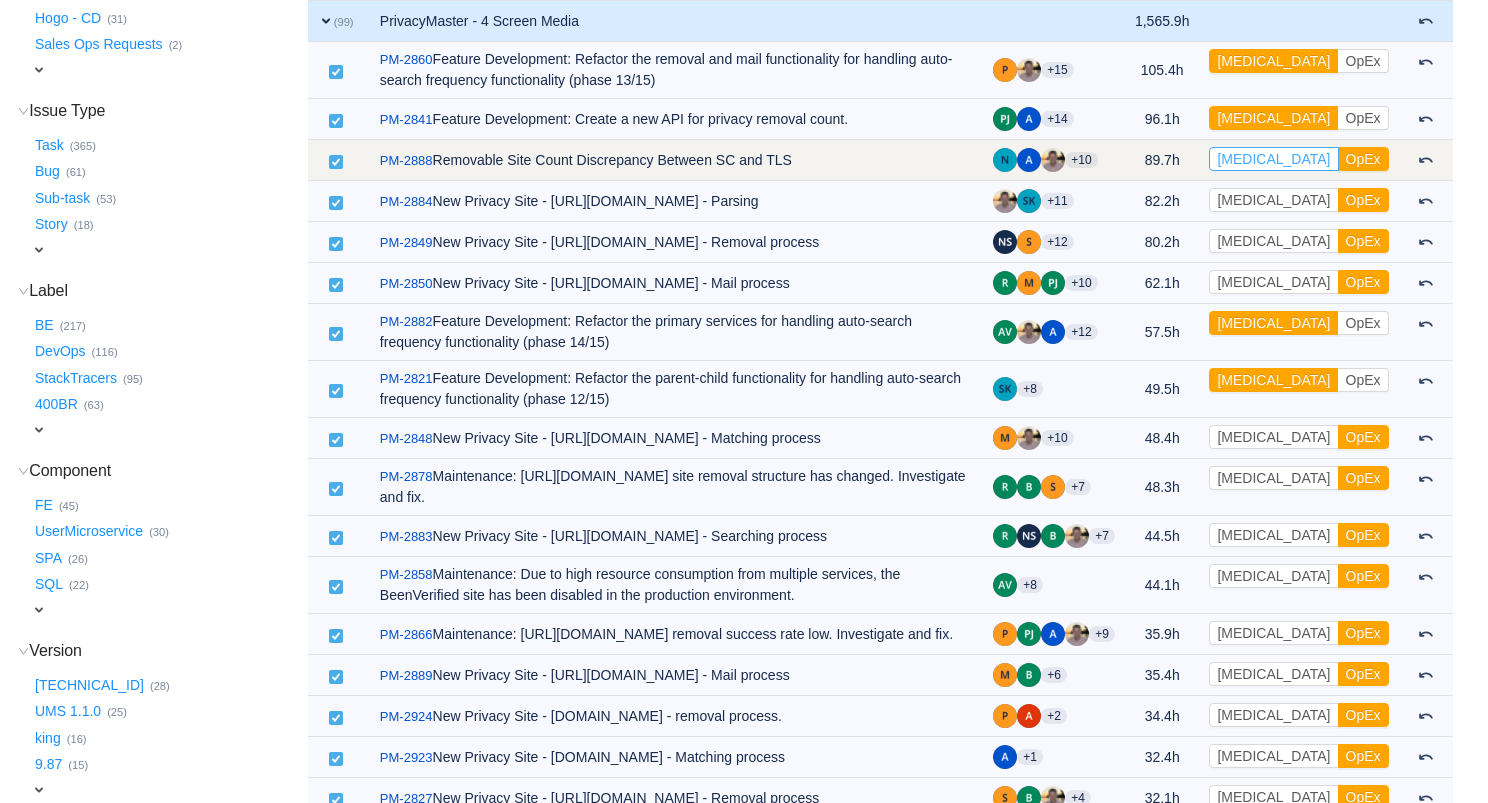 click on "[MEDICAL_DATA]" at bounding box center (1273, 159) 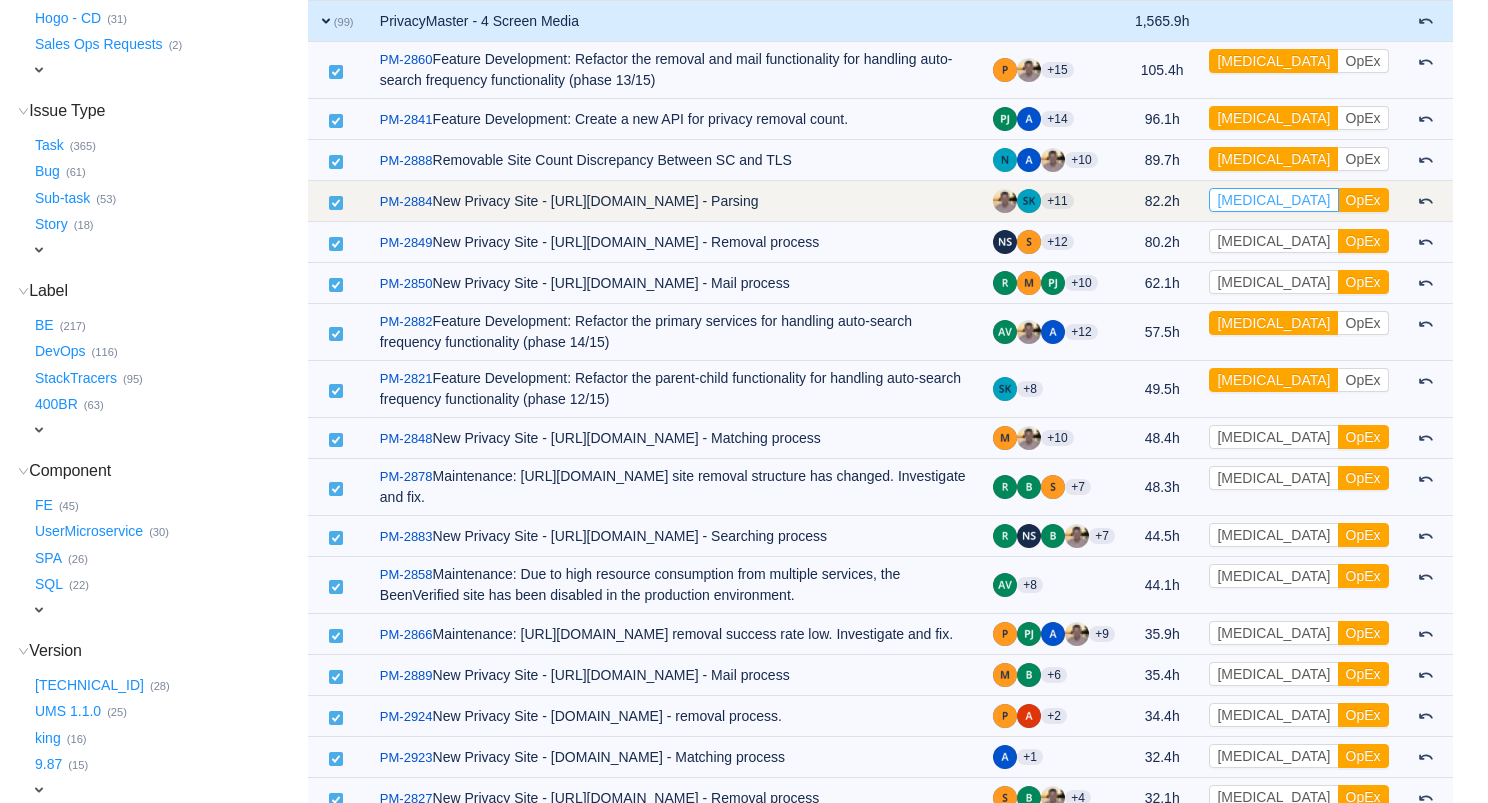 click on "[MEDICAL_DATA]" at bounding box center [1273, 200] 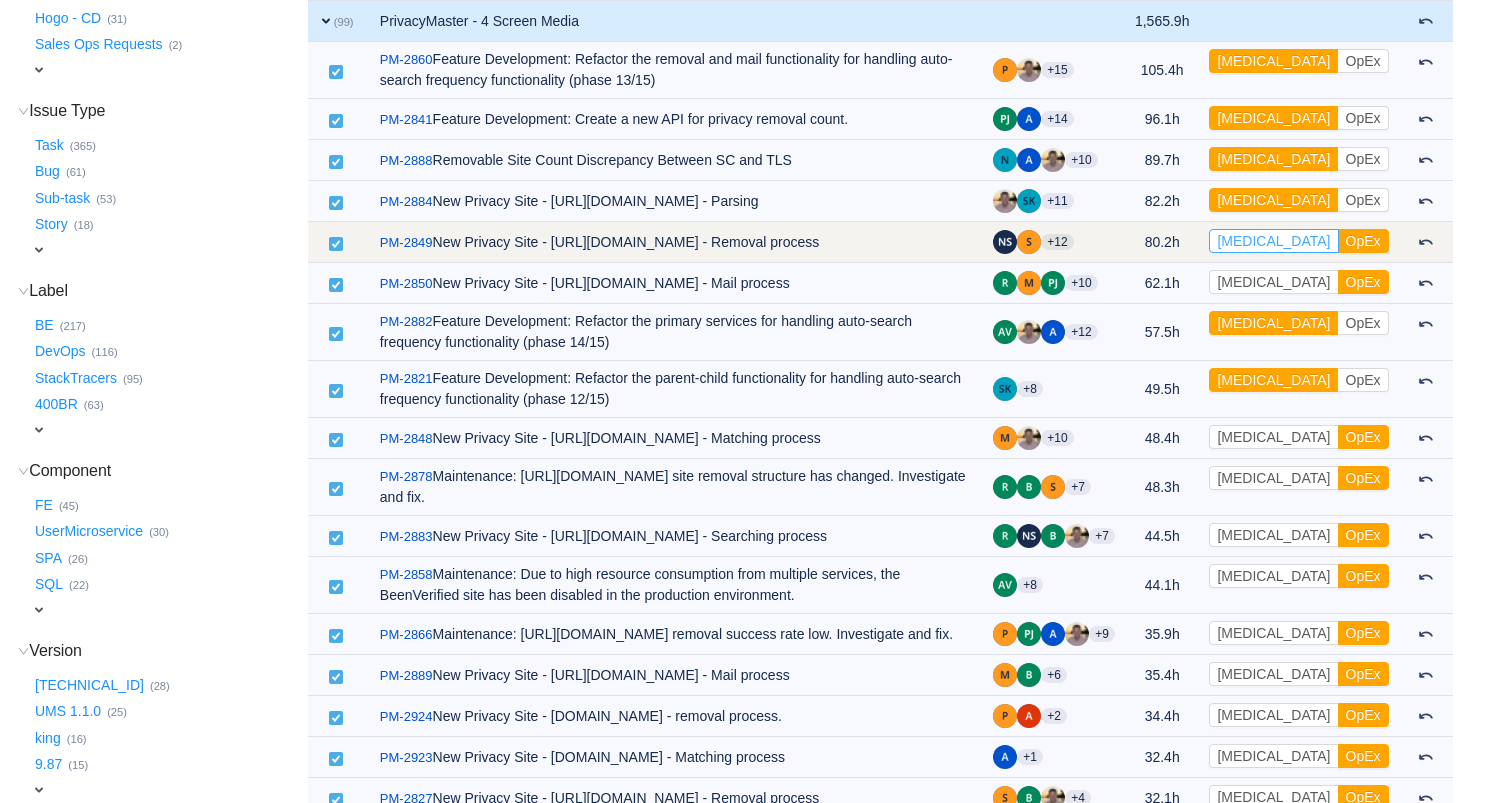 click on "[MEDICAL_DATA]" at bounding box center [1273, 241] 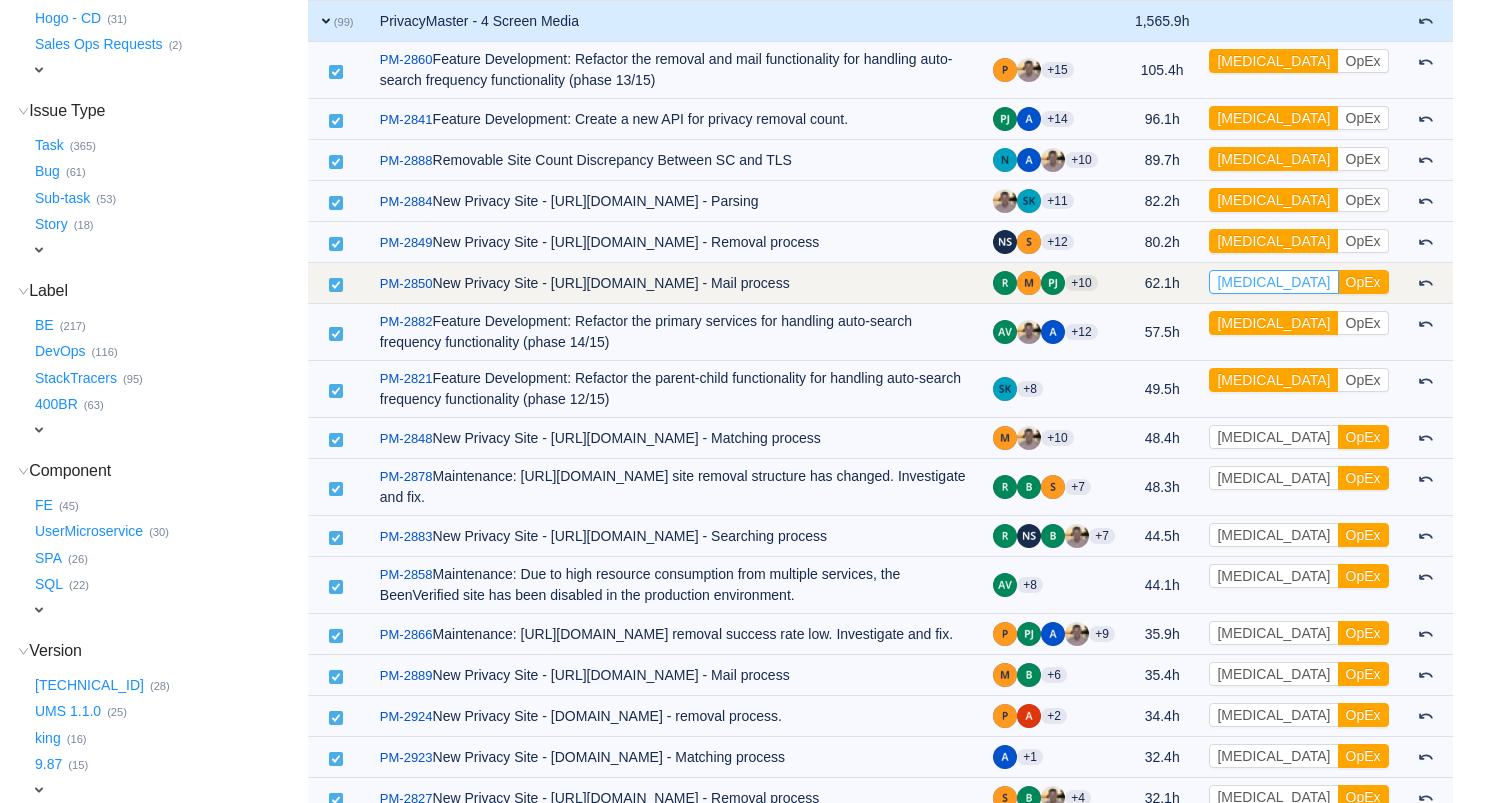 click on "[MEDICAL_DATA]" at bounding box center (1273, 282) 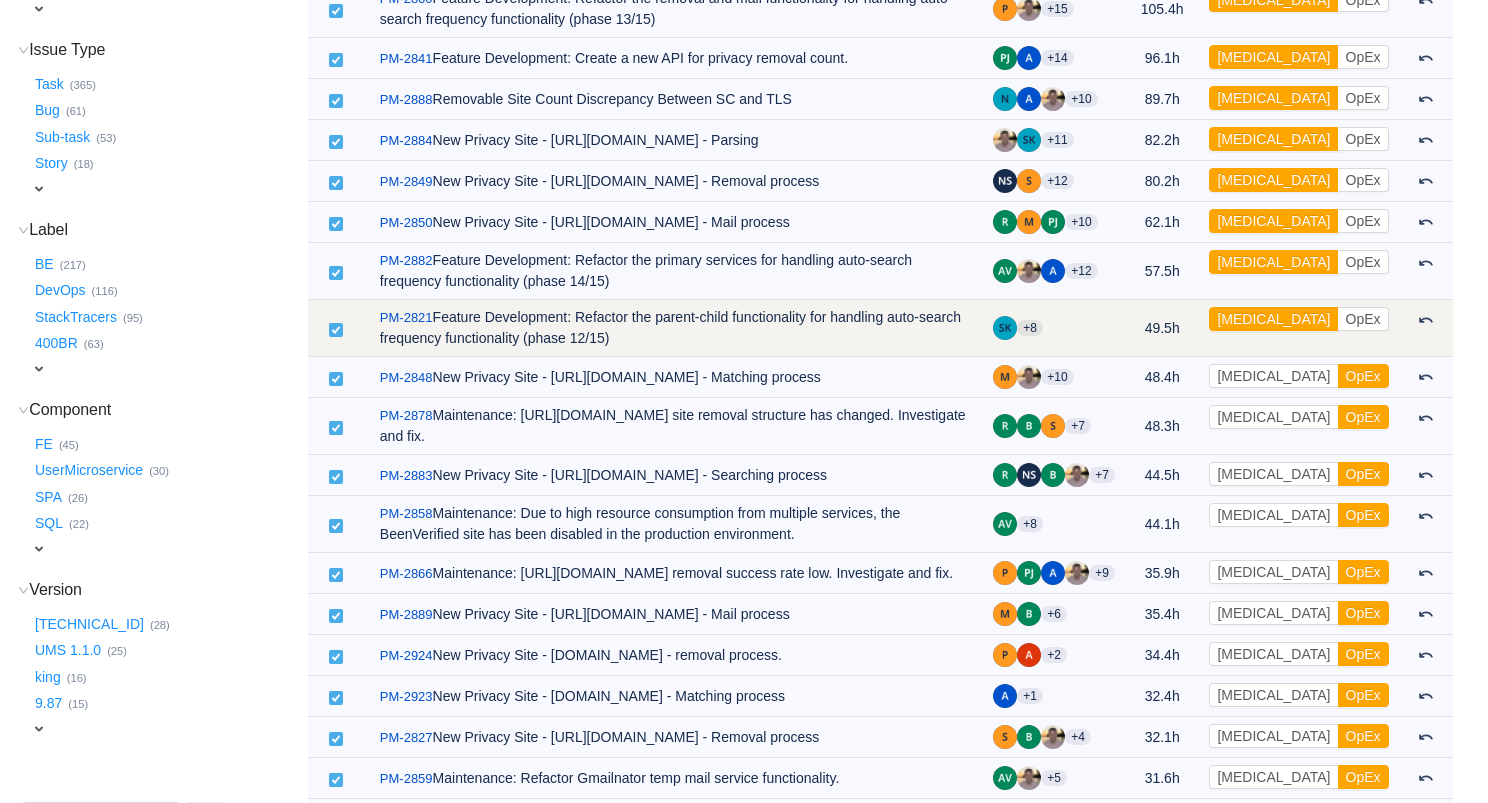 scroll, scrollTop: 402, scrollLeft: 0, axis: vertical 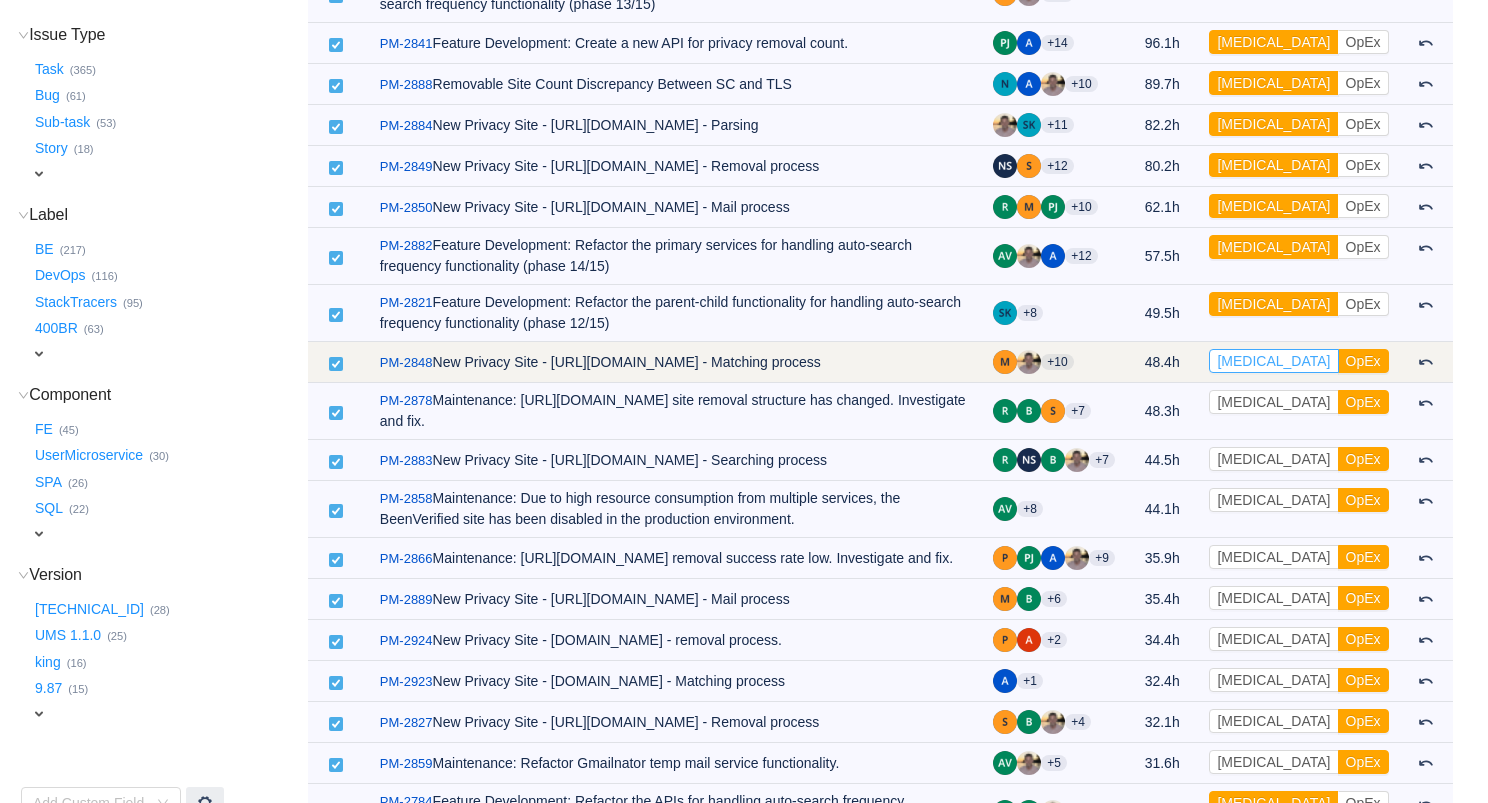 click on "[MEDICAL_DATA]" at bounding box center [1273, 361] 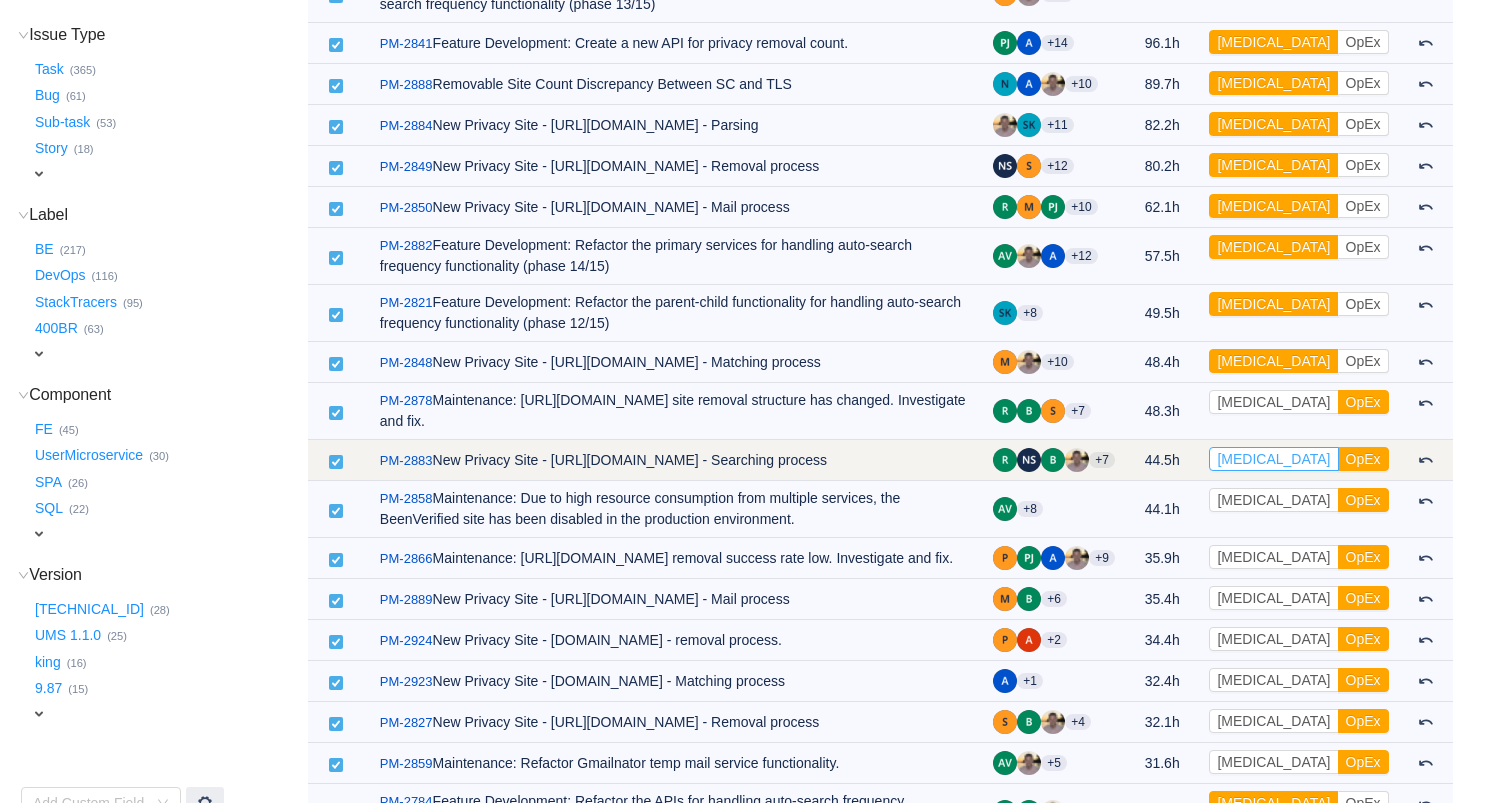 click on "[MEDICAL_DATA]" at bounding box center (1273, 459) 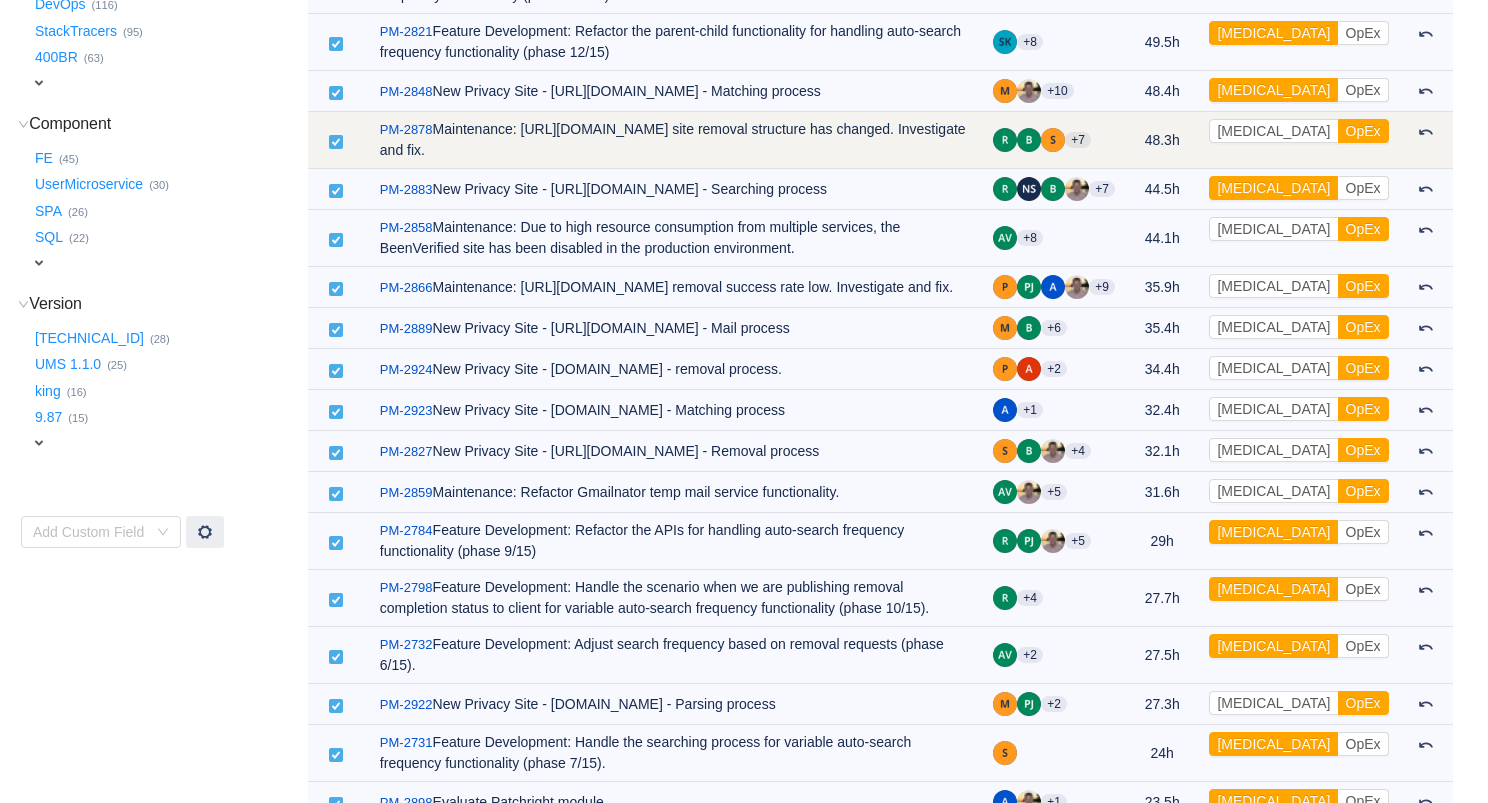 scroll, scrollTop: 674, scrollLeft: 0, axis: vertical 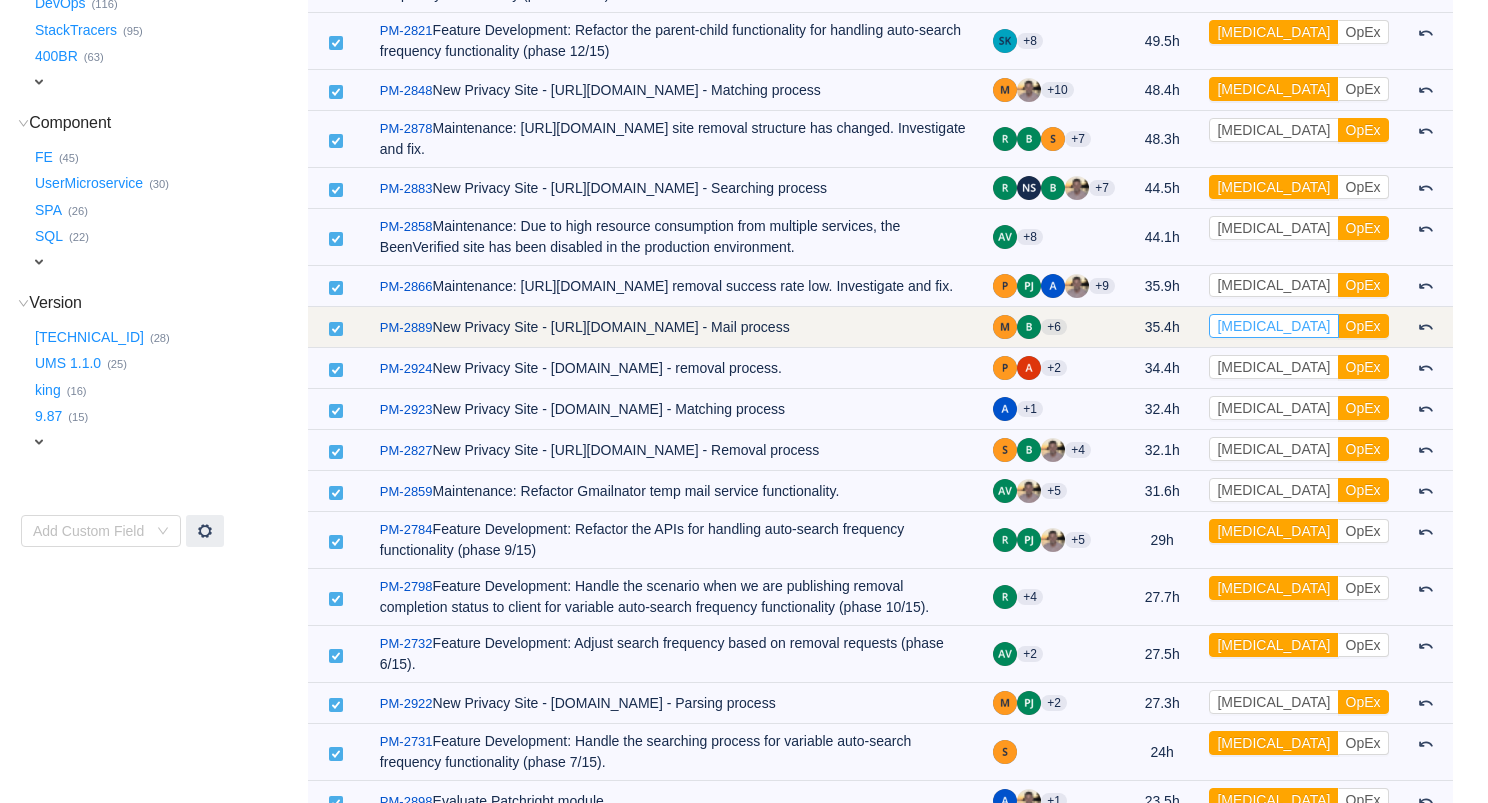 click on "[MEDICAL_DATA]" at bounding box center [1273, 326] 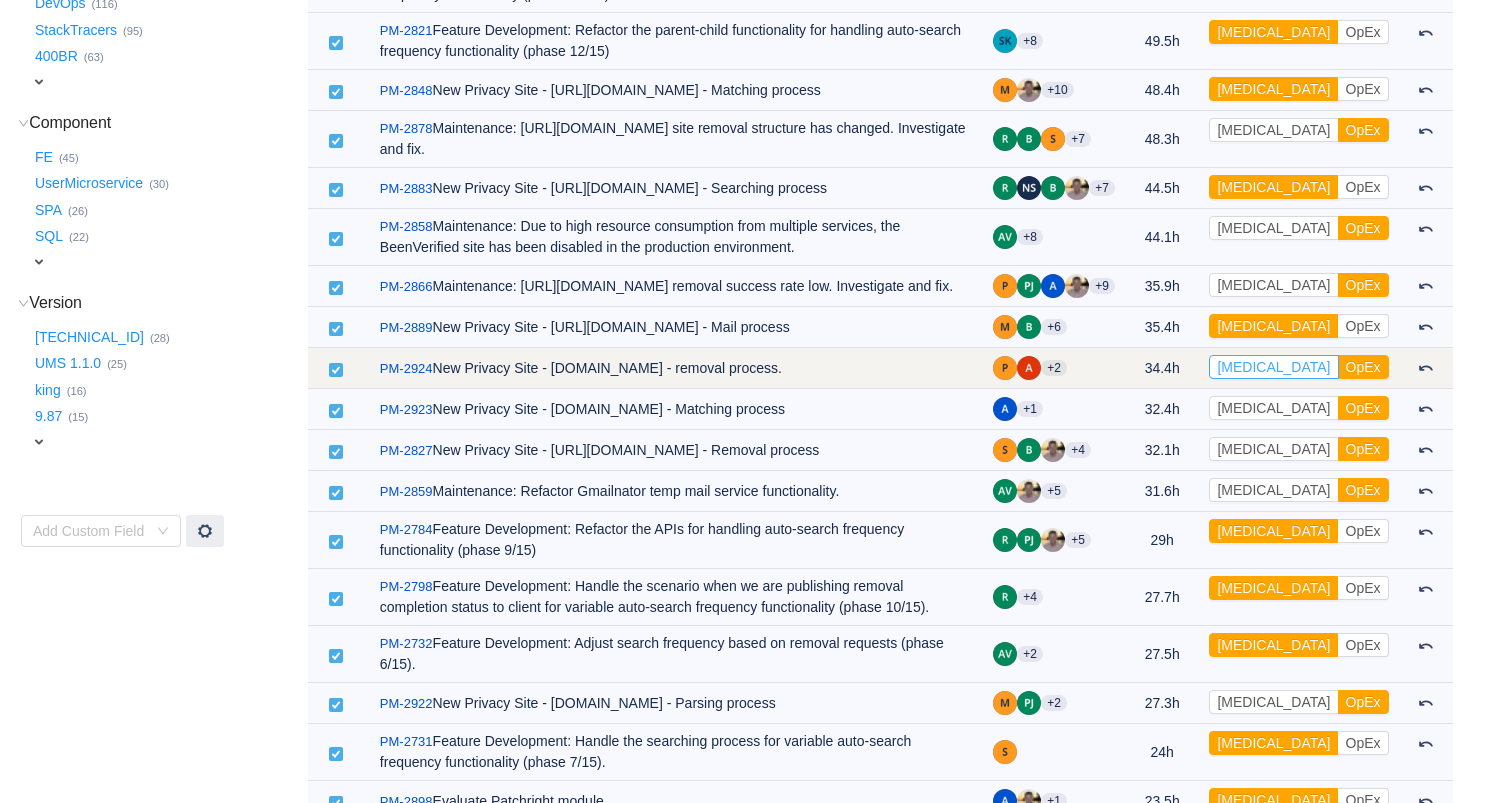 click on "[MEDICAL_DATA]" at bounding box center [1273, 367] 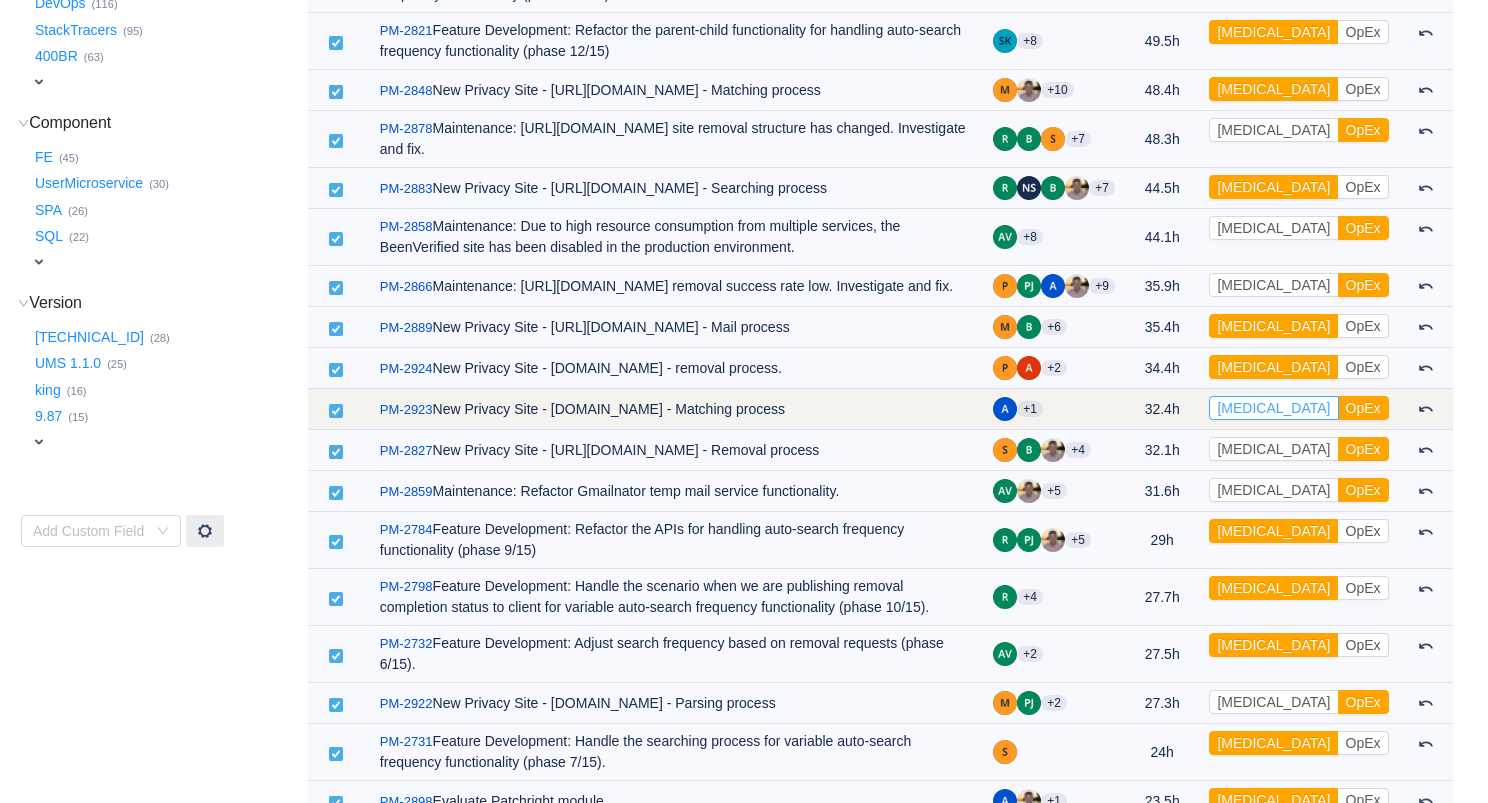 click on "[MEDICAL_DATA]" at bounding box center (1273, 408) 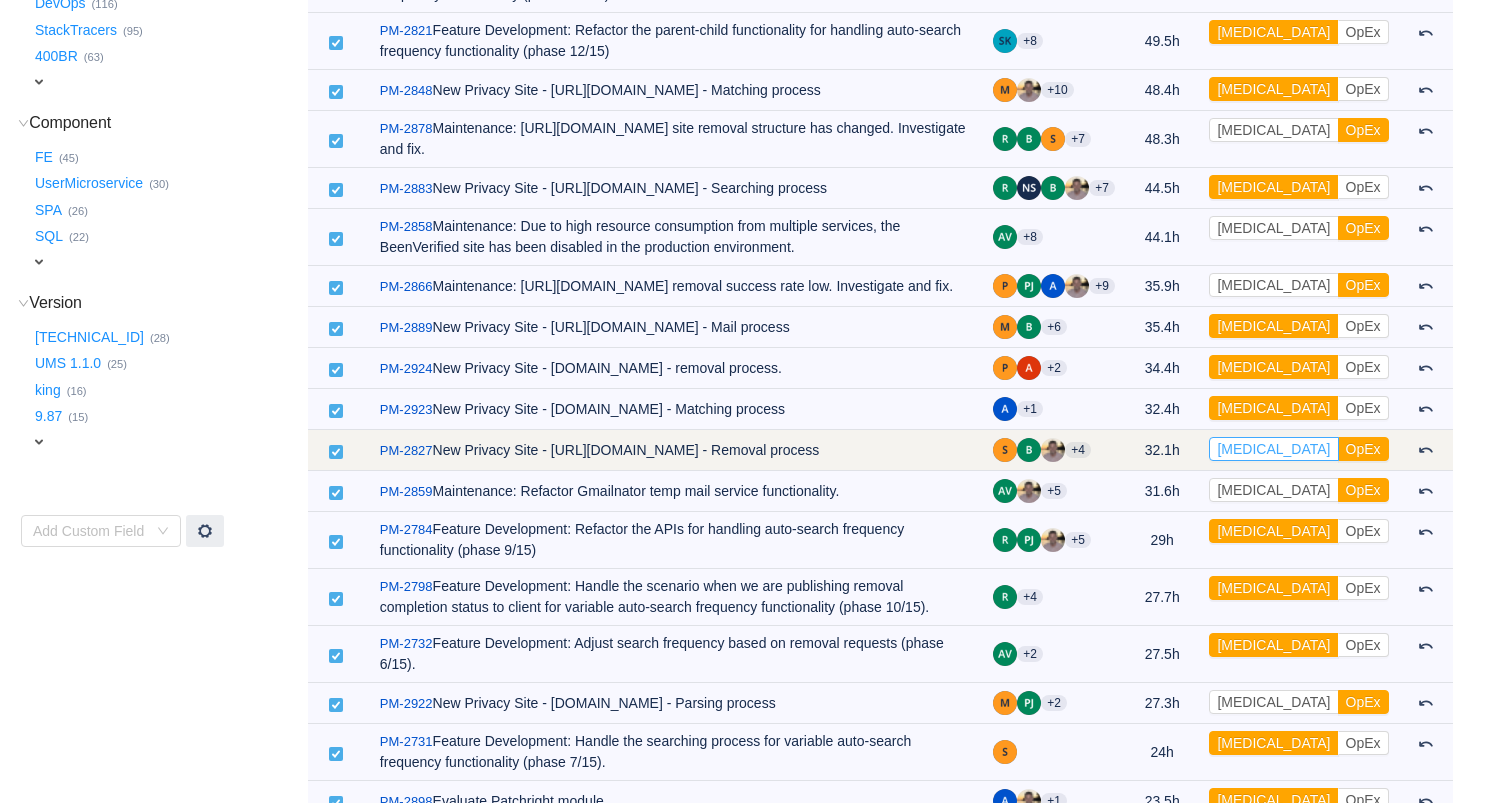 click on "[MEDICAL_DATA]" at bounding box center (1273, 449) 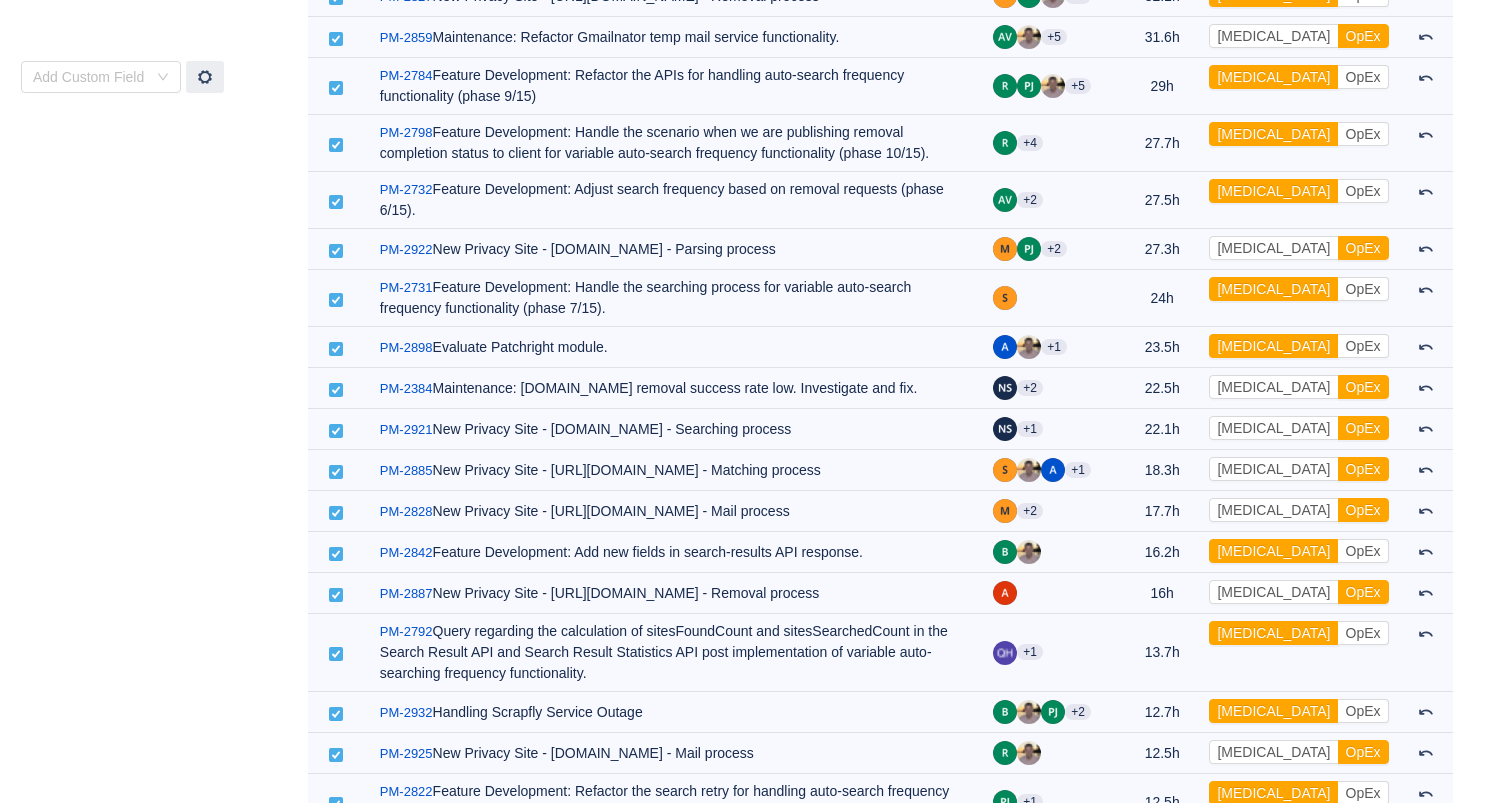 scroll, scrollTop: 1129, scrollLeft: 0, axis: vertical 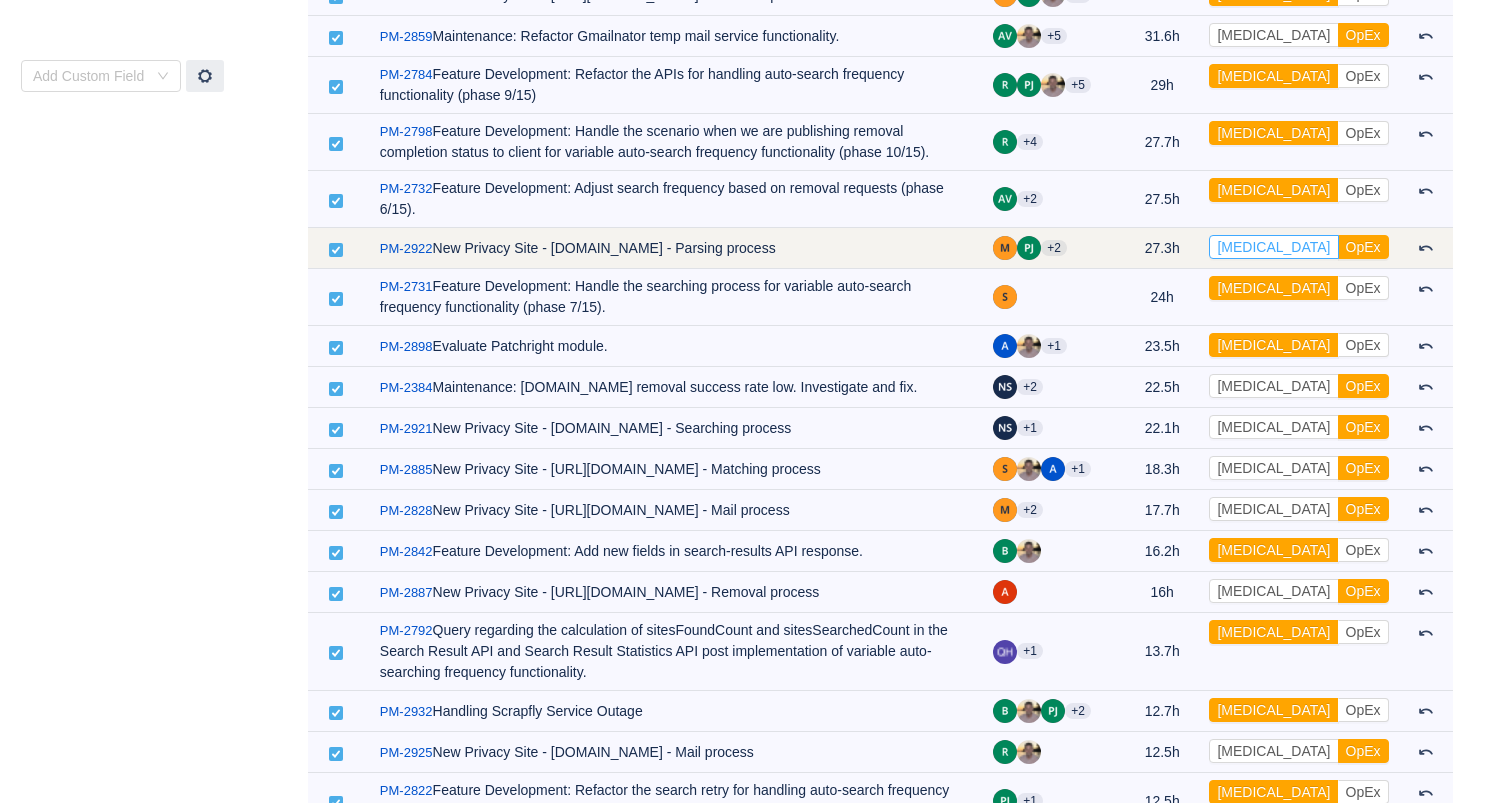 click on "[MEDICAL_DATA]" at bounding box center (1273, 247) 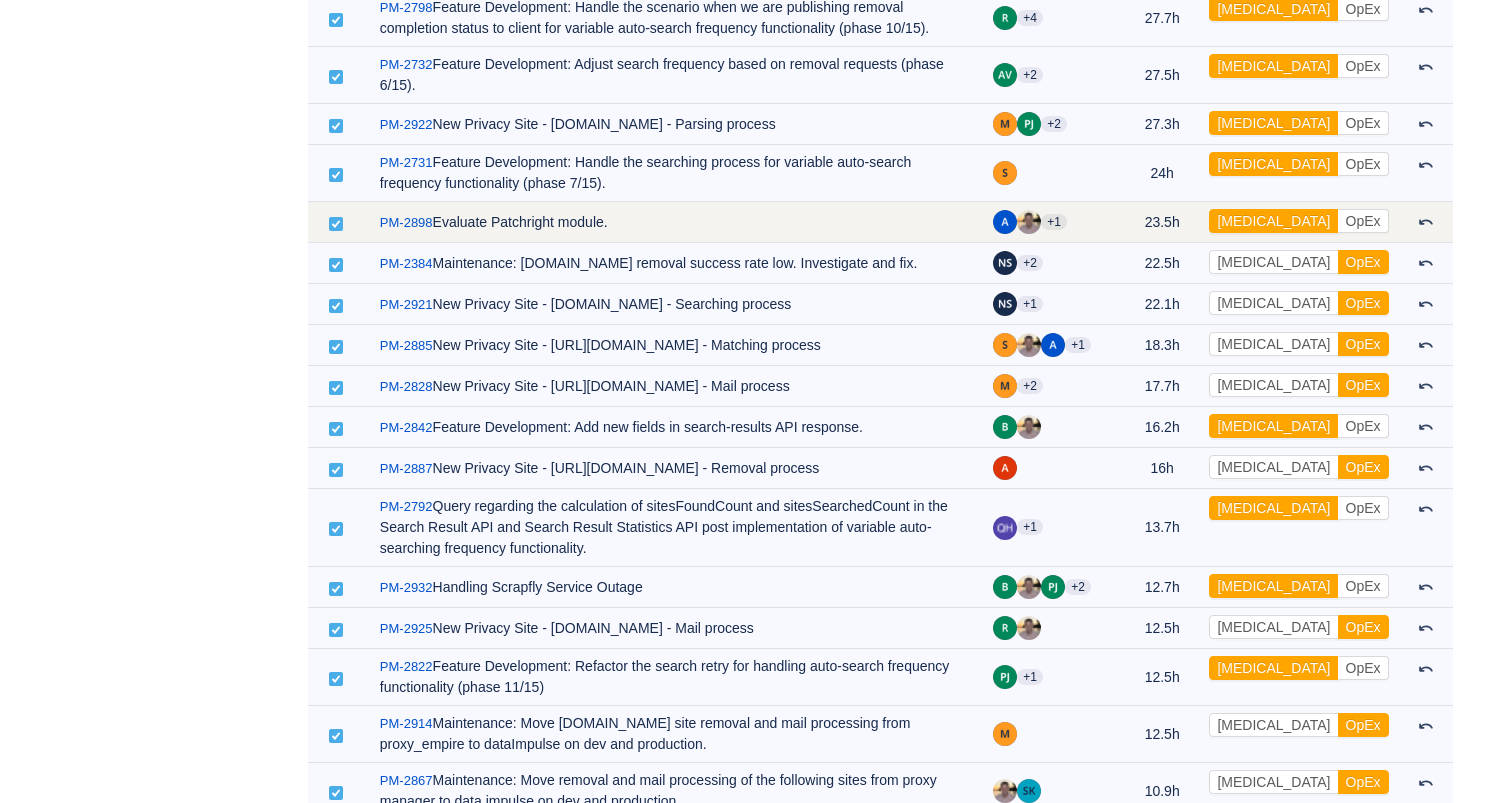 scroll, scrollTop: 1280, scrollLeft: 0, axis: vertical 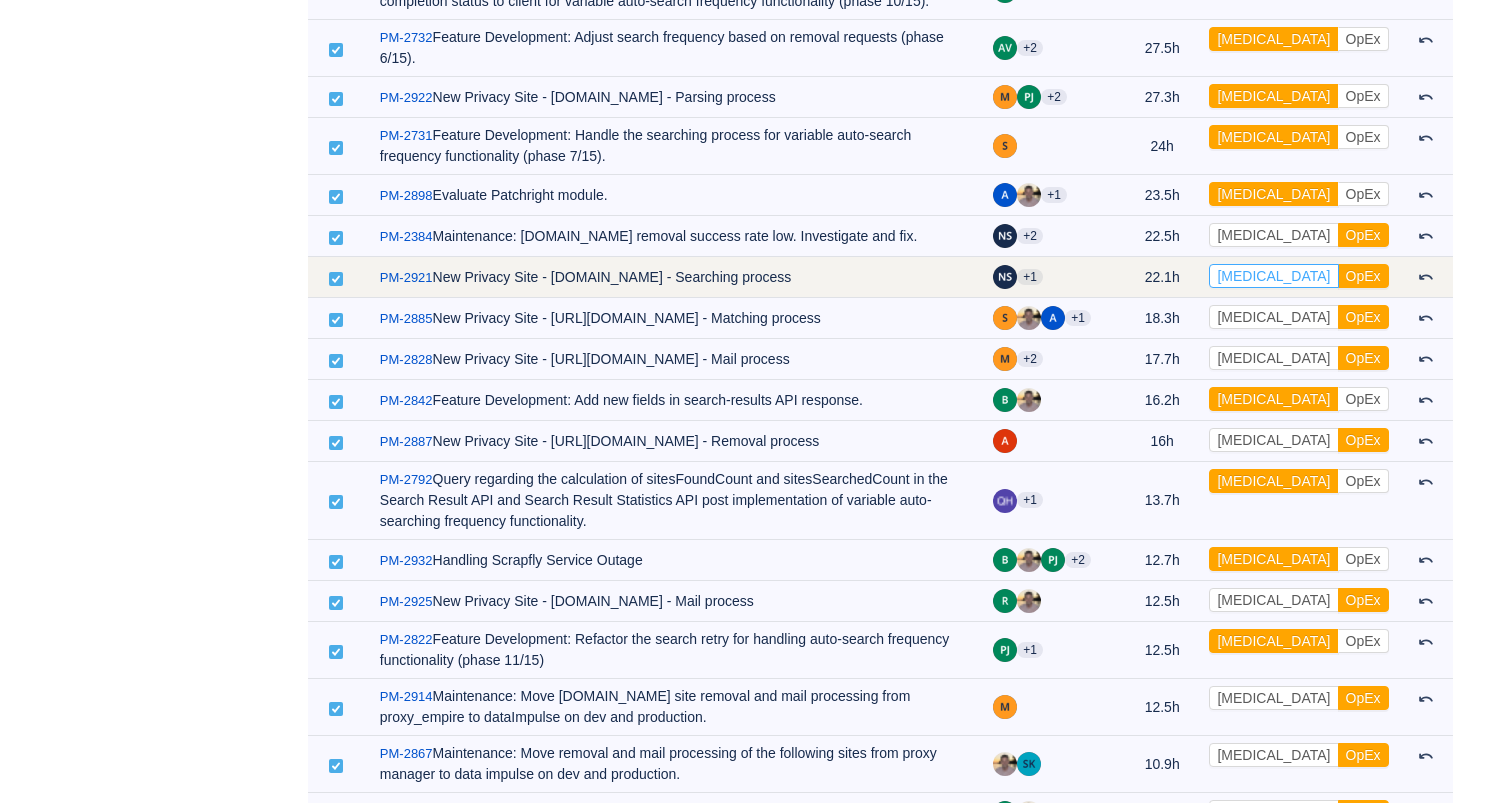 click on "[MEDICAL_DATA]" at bounding box center [1273, 276] 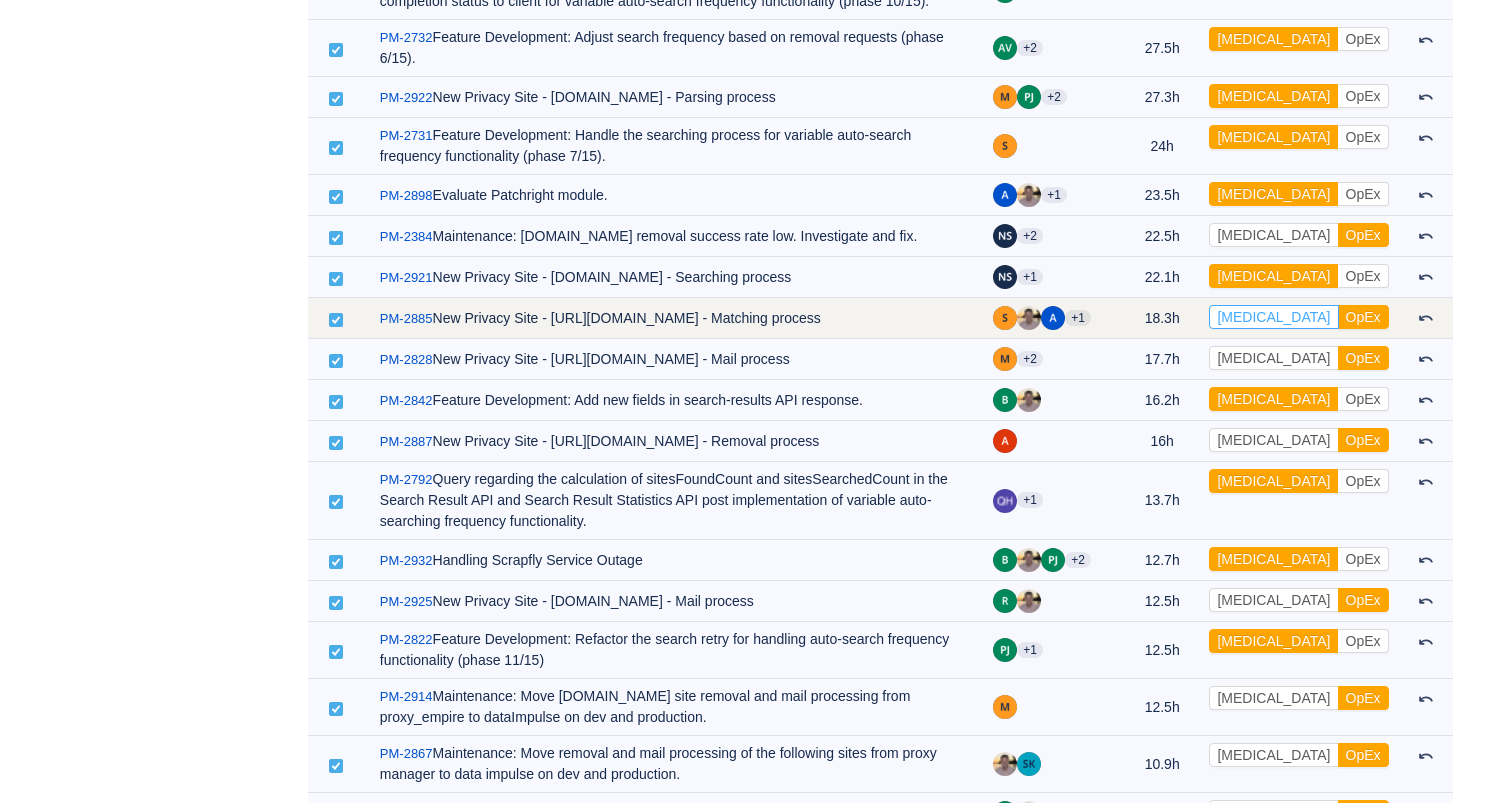 click on "[MEDICAL_DATA]" at bounding box center (1273, 317) 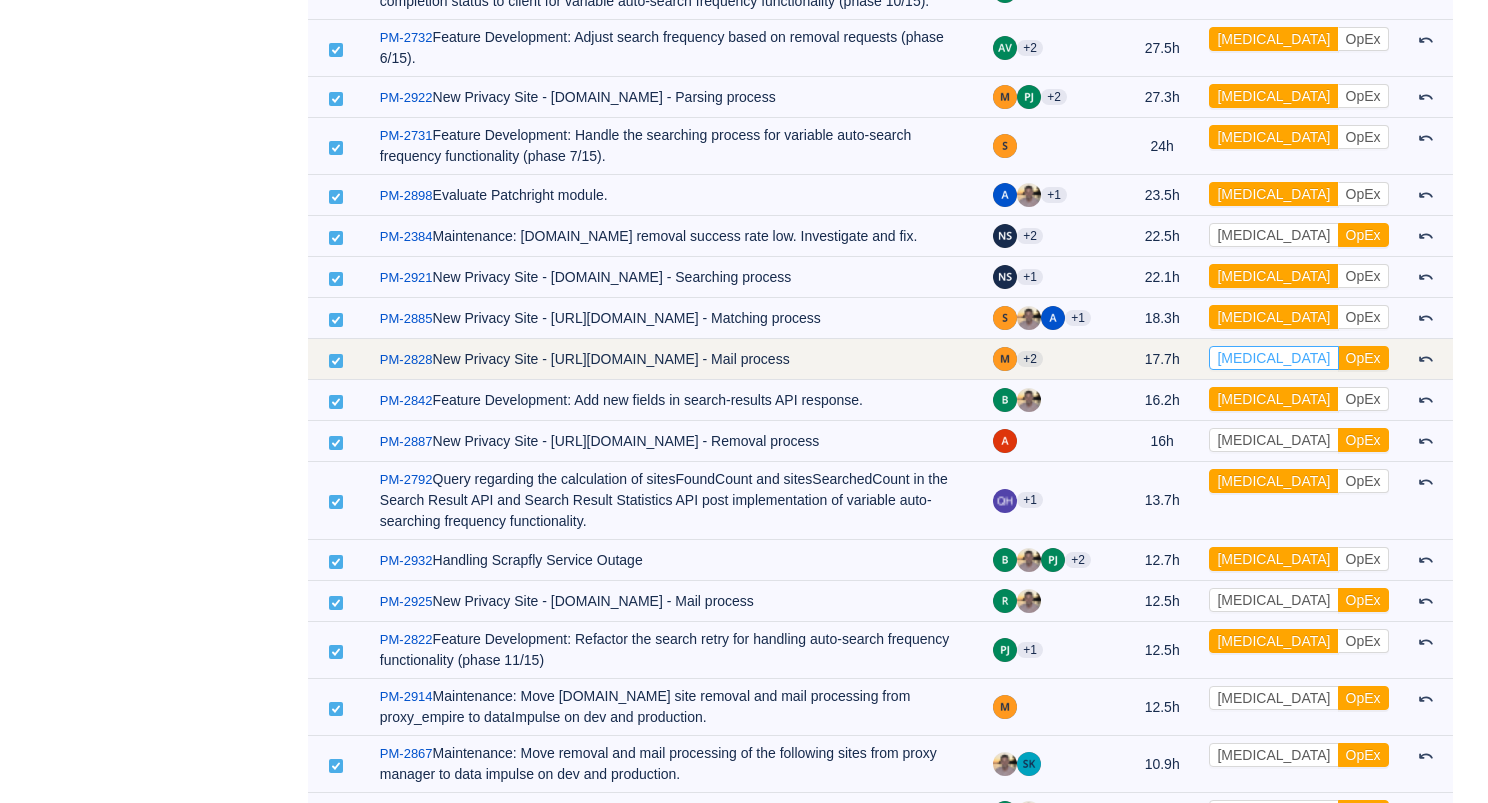 click on "[MEDICAL_DATA]" at bounding box center (1273, 358) 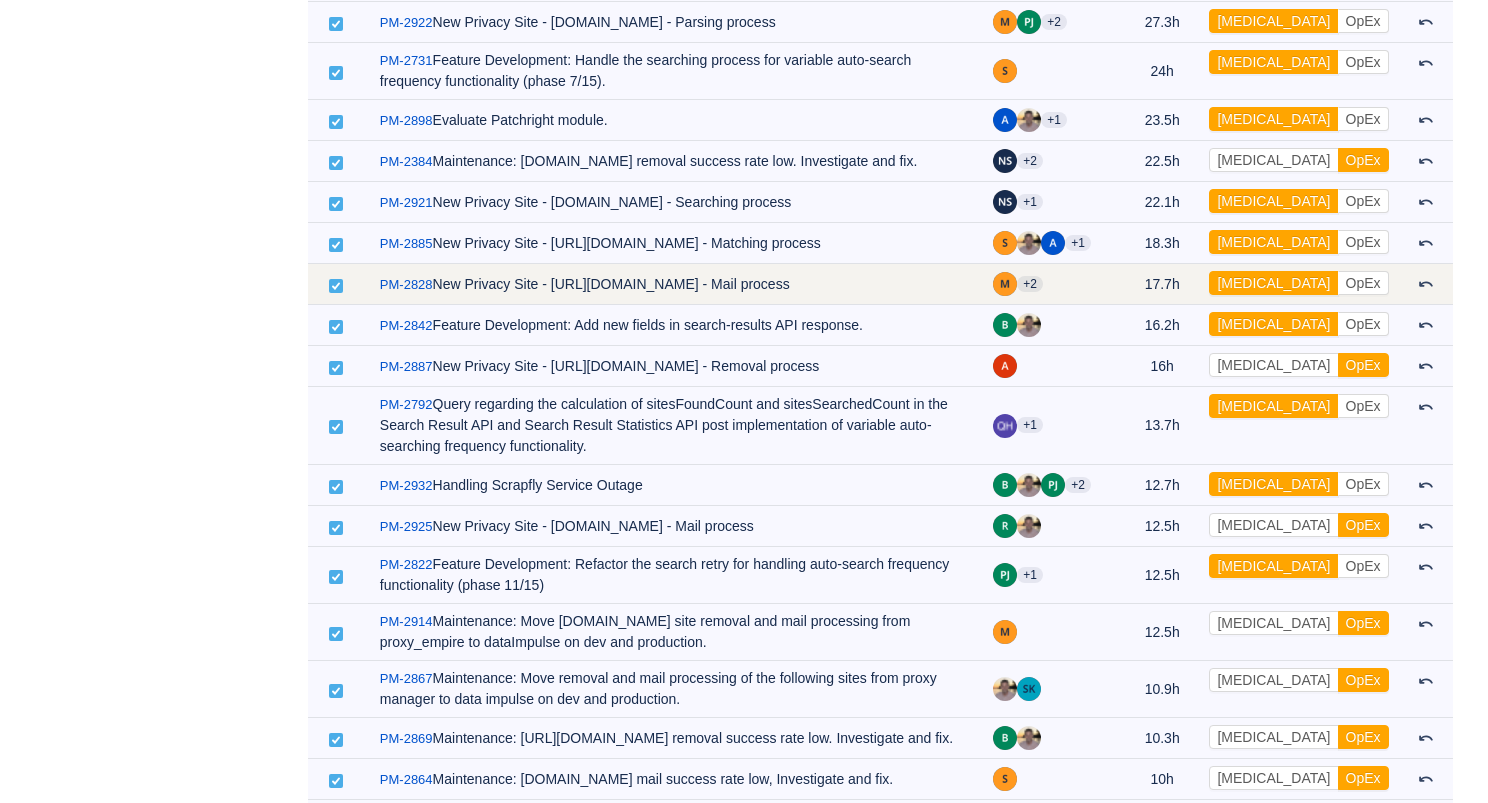 scroll, scrollTop: 1357, scrollLeft: 0, axis: vertical 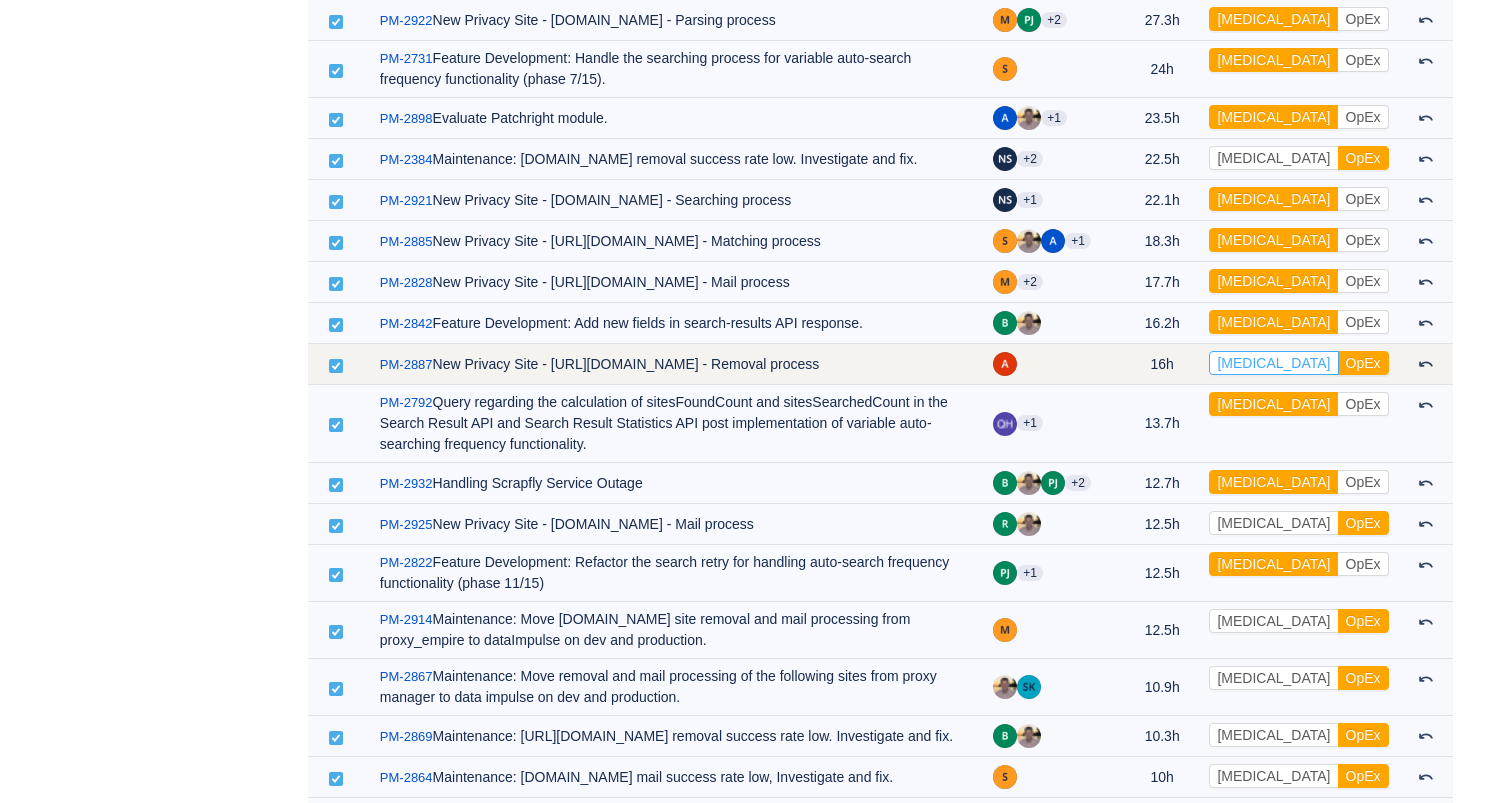 click on "[MEDICAL_DATA]" at bounding box center (1273, 363) 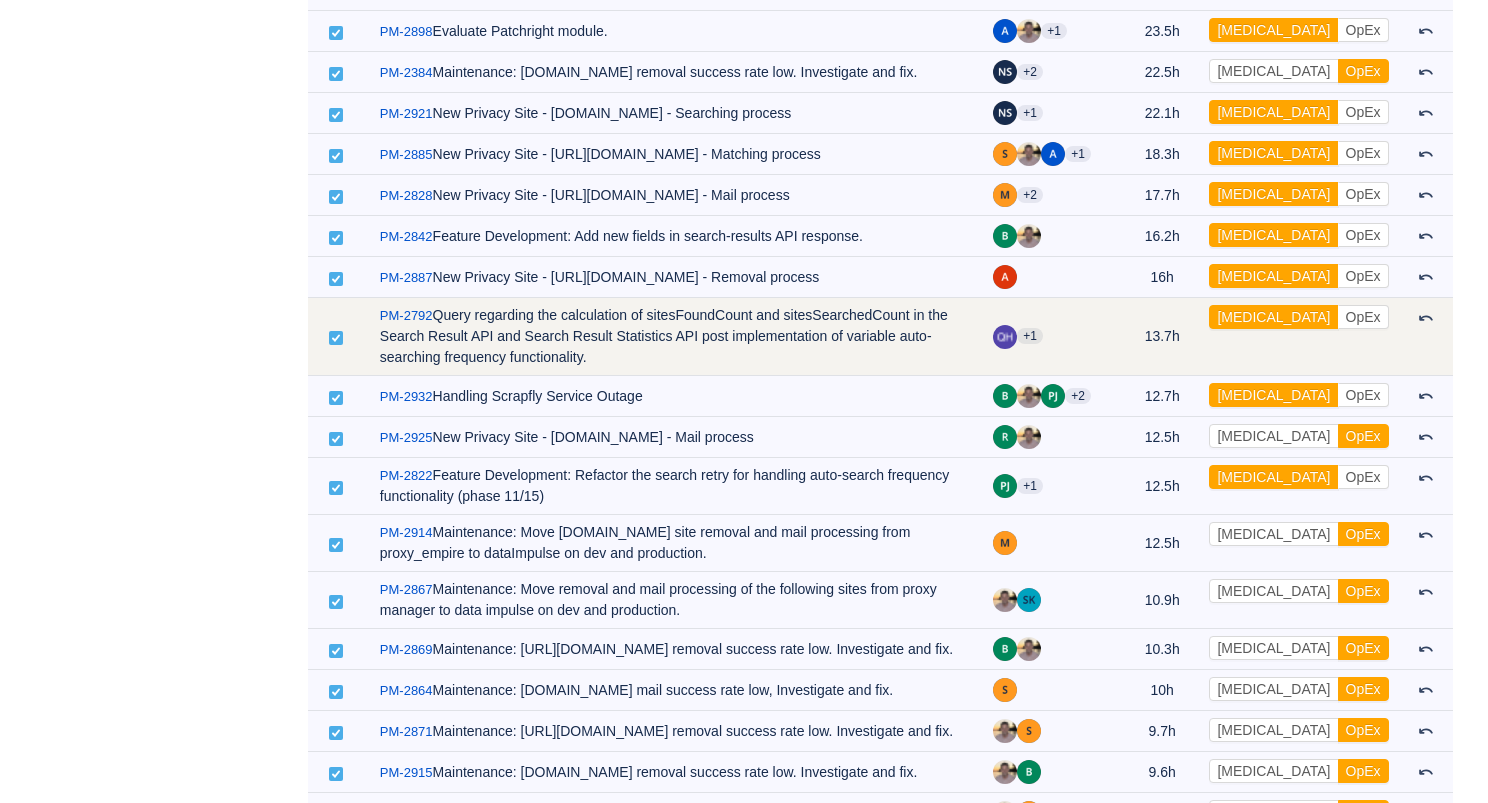 scroll, scrollTop: 1469, scrollLeft: 0, axis: vertical 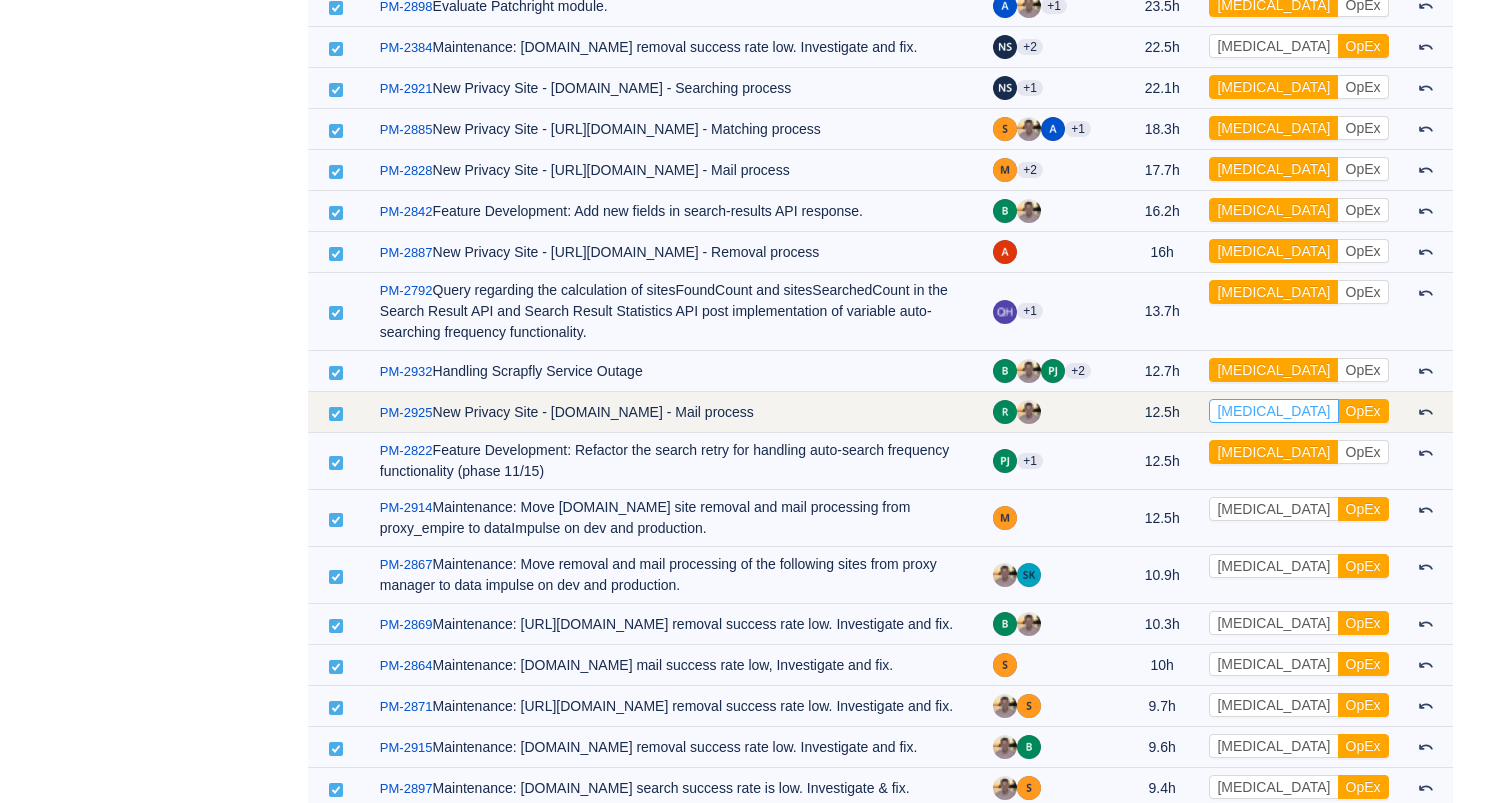 click on "[MEDICAL_DATA]" at bounding box center (1273, 411) 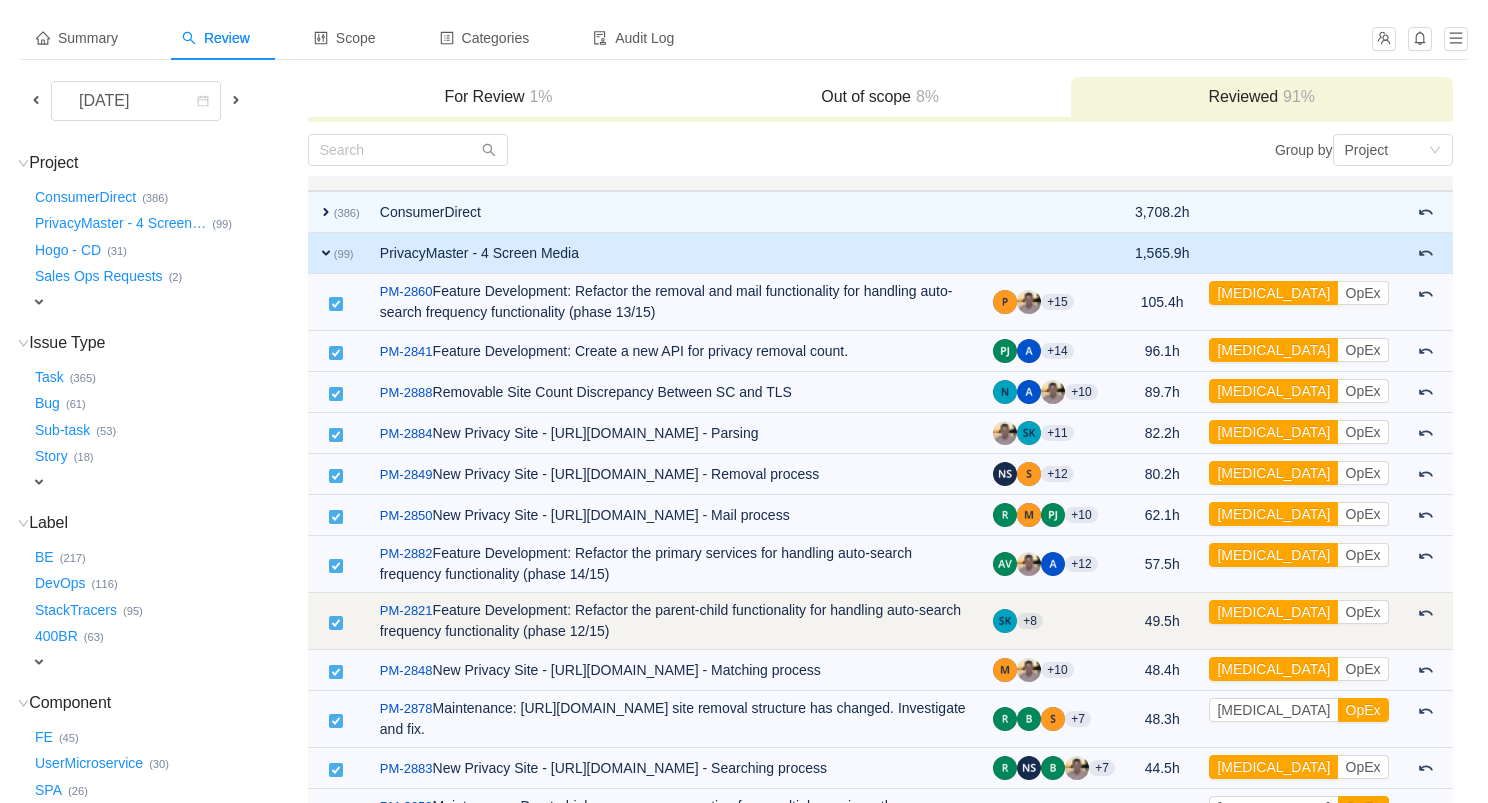 scroll, scrollTop: 0, scrollLeft: 0, axis: both 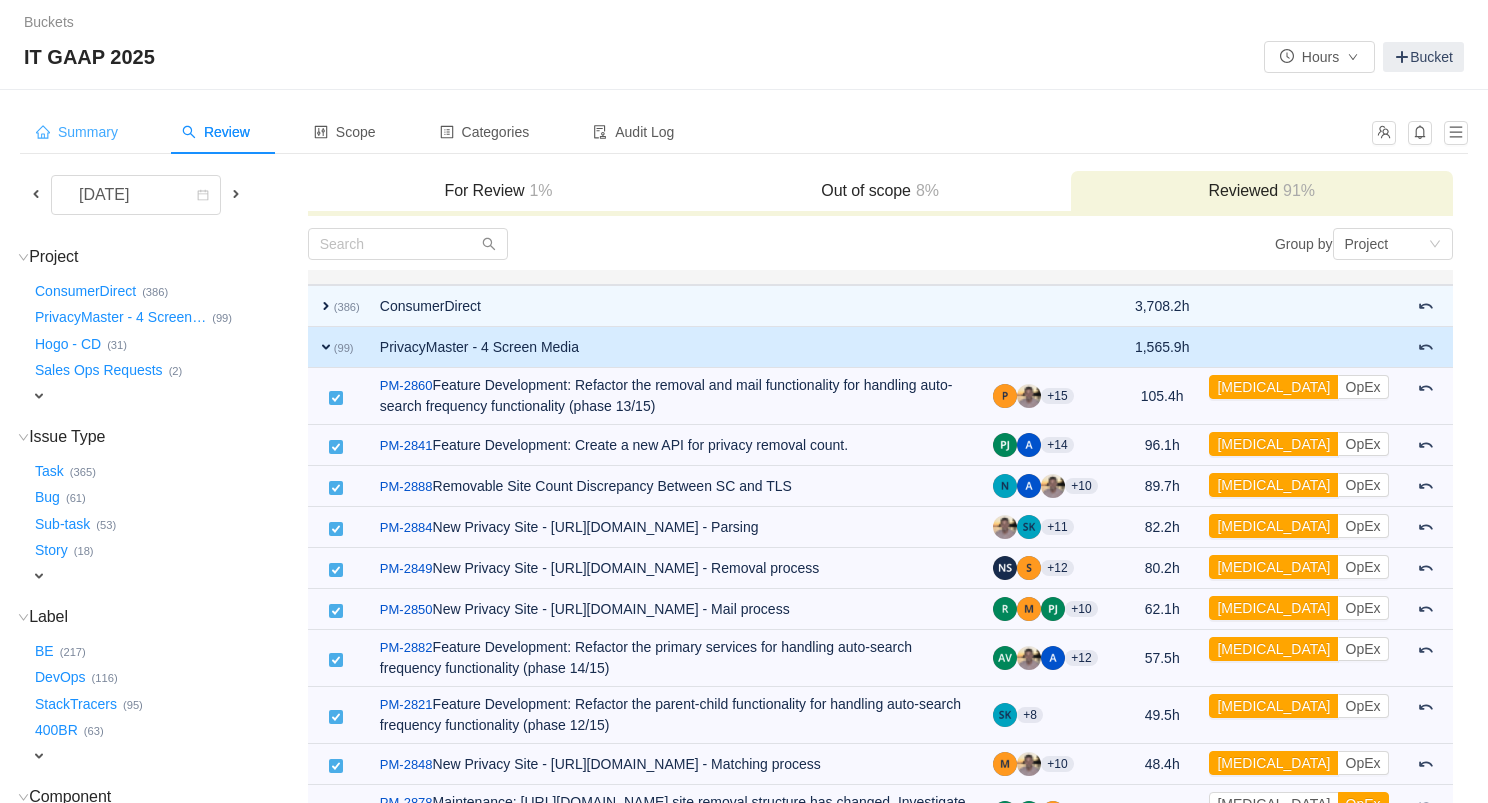 click on "Summary" at bounding box center [77, 132] 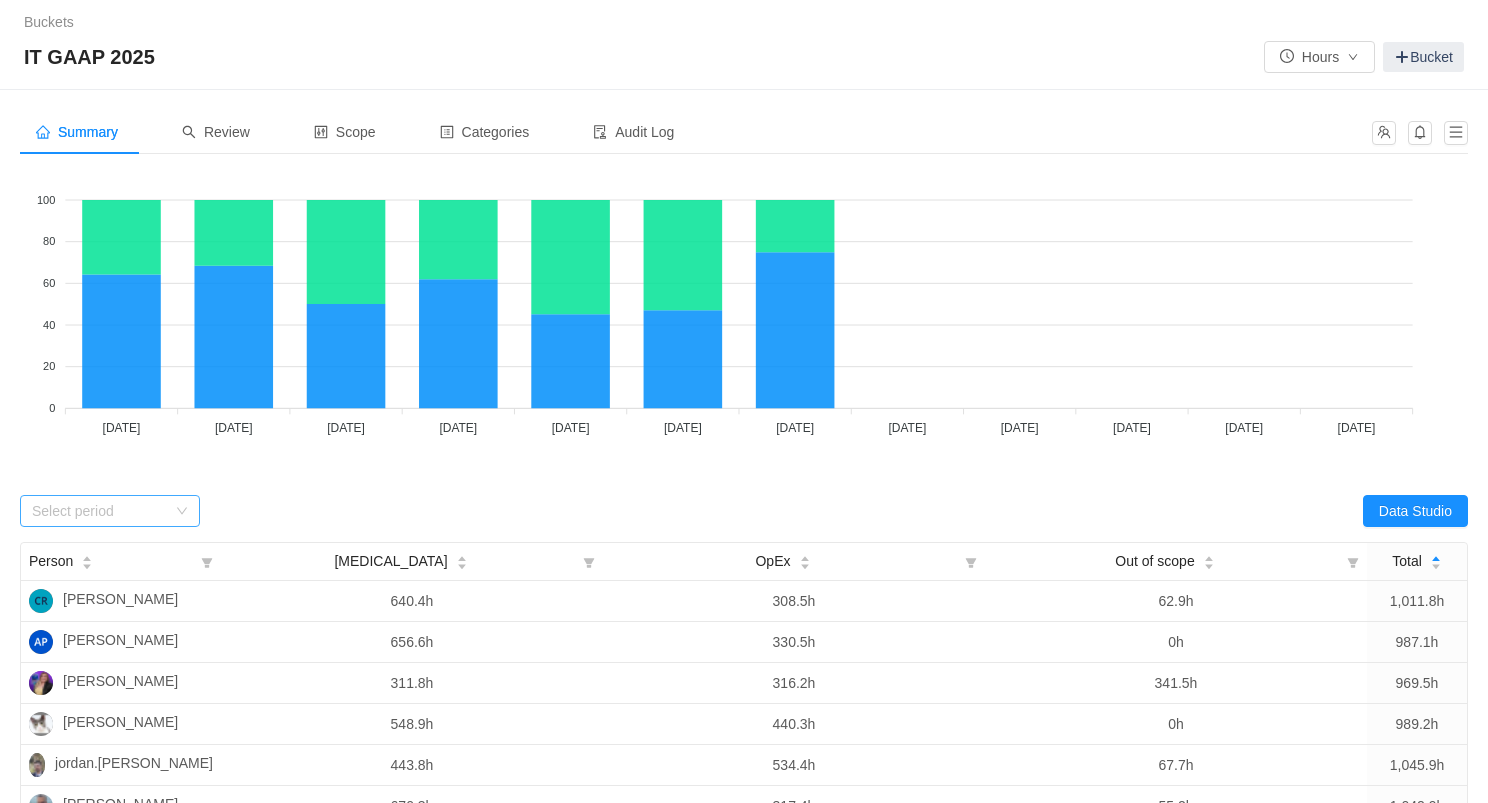 click on "Select period" at bounding box center (99, 511) 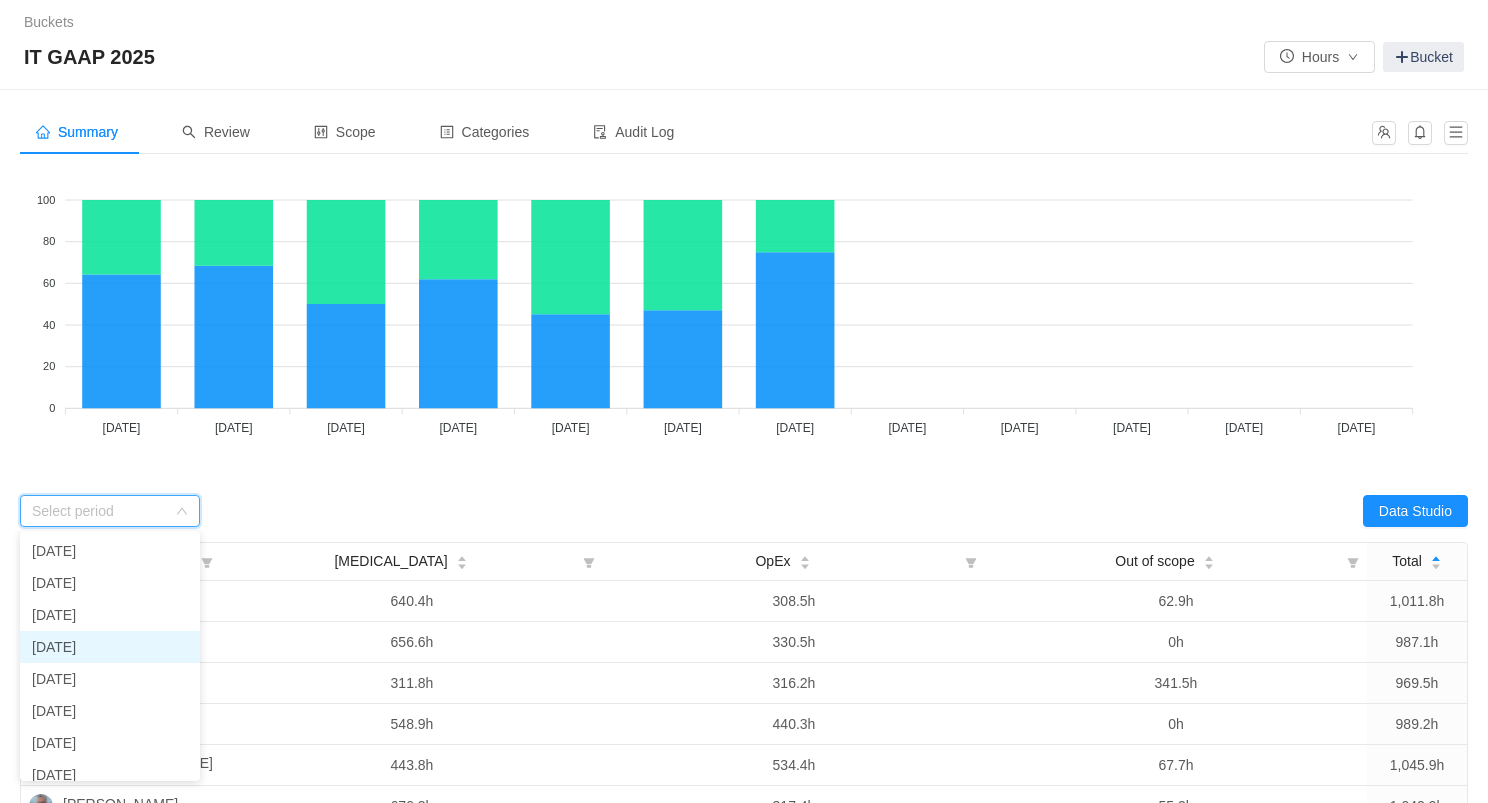 scroll, scrollTop: 36, scrollLeft: 0, axis: vertical 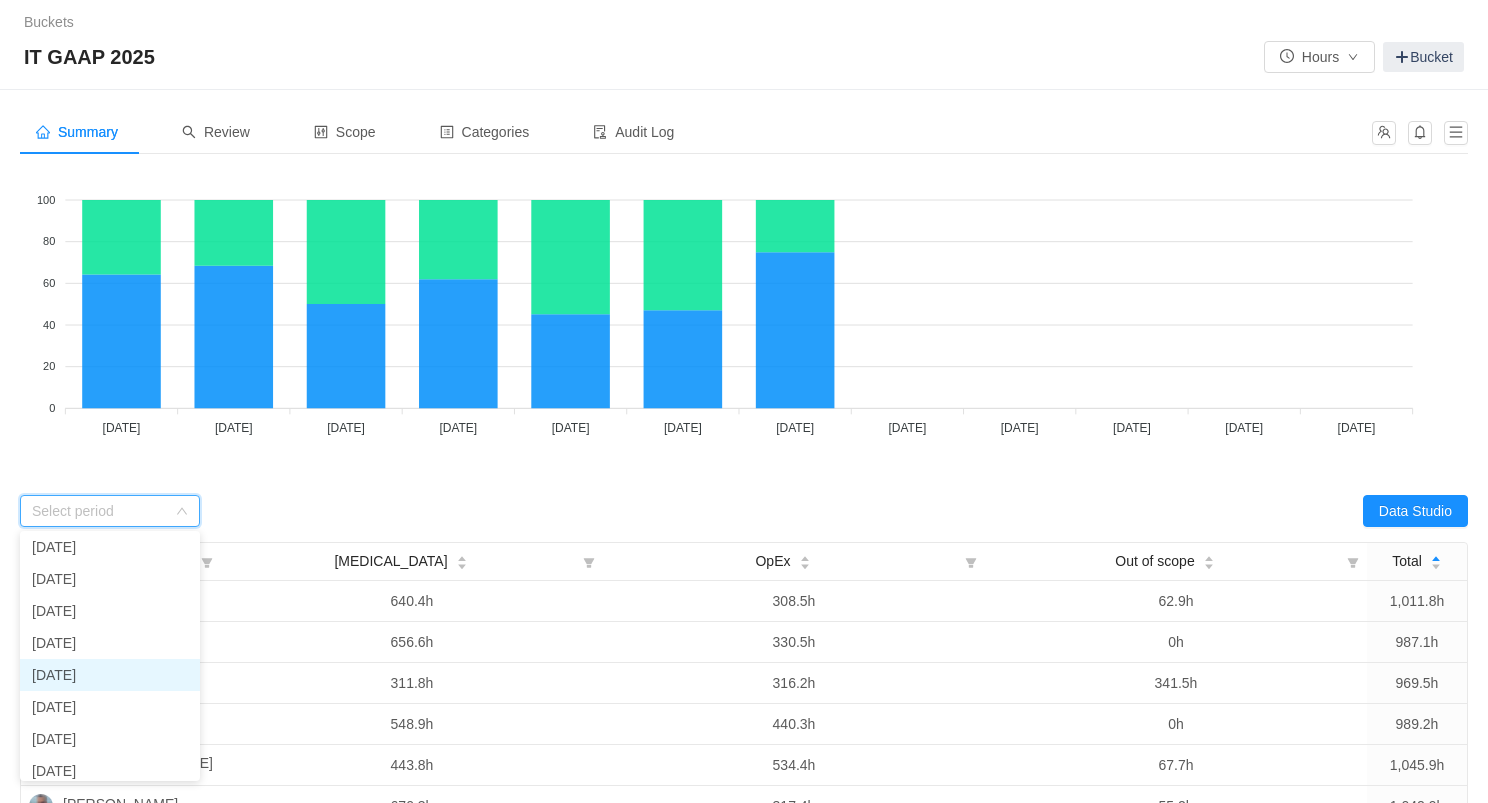 click on "[DATE]" at bounding box center [110, 675] 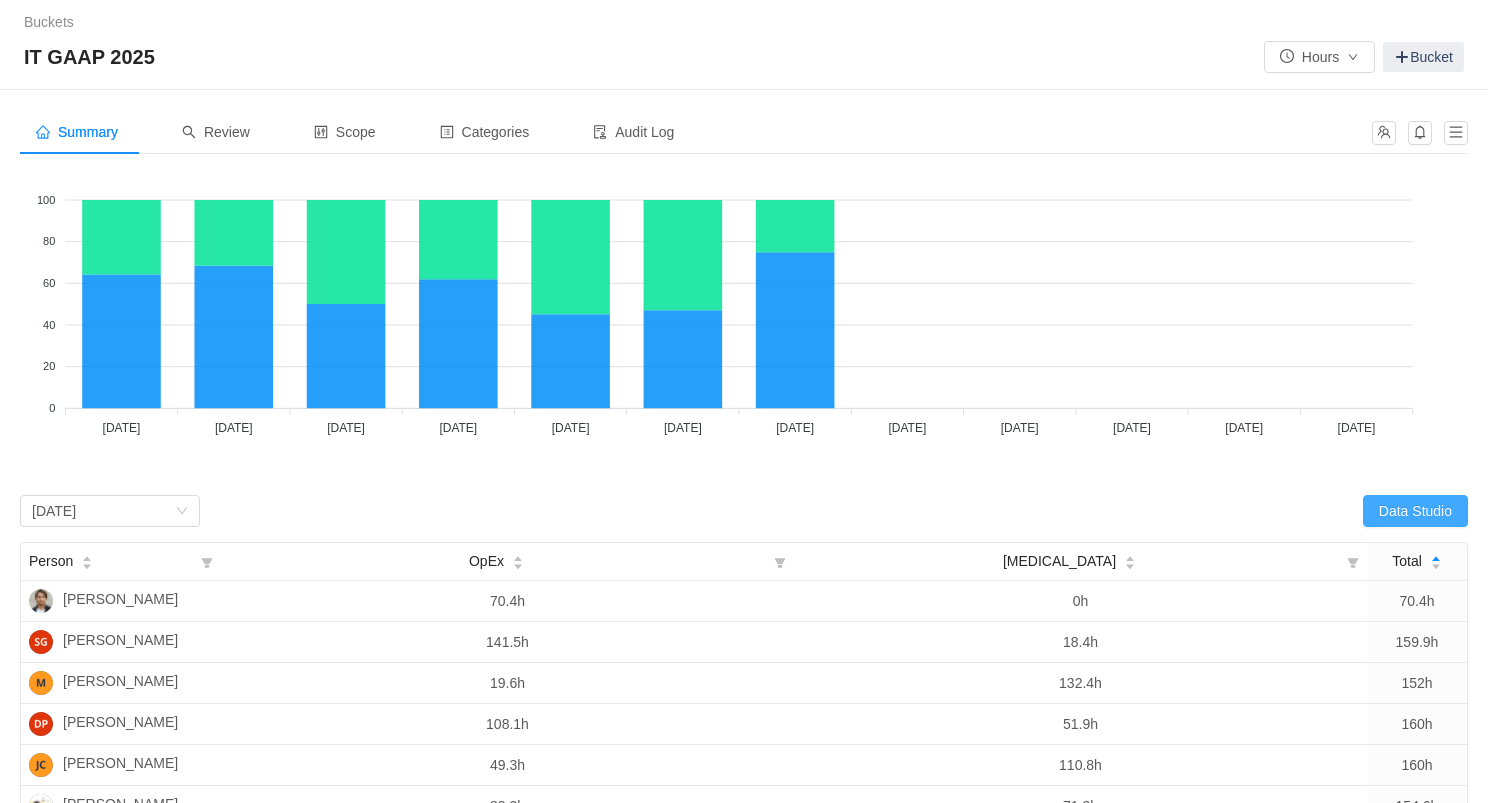 click on "Data Studio" at bounding box center (1415, 511) 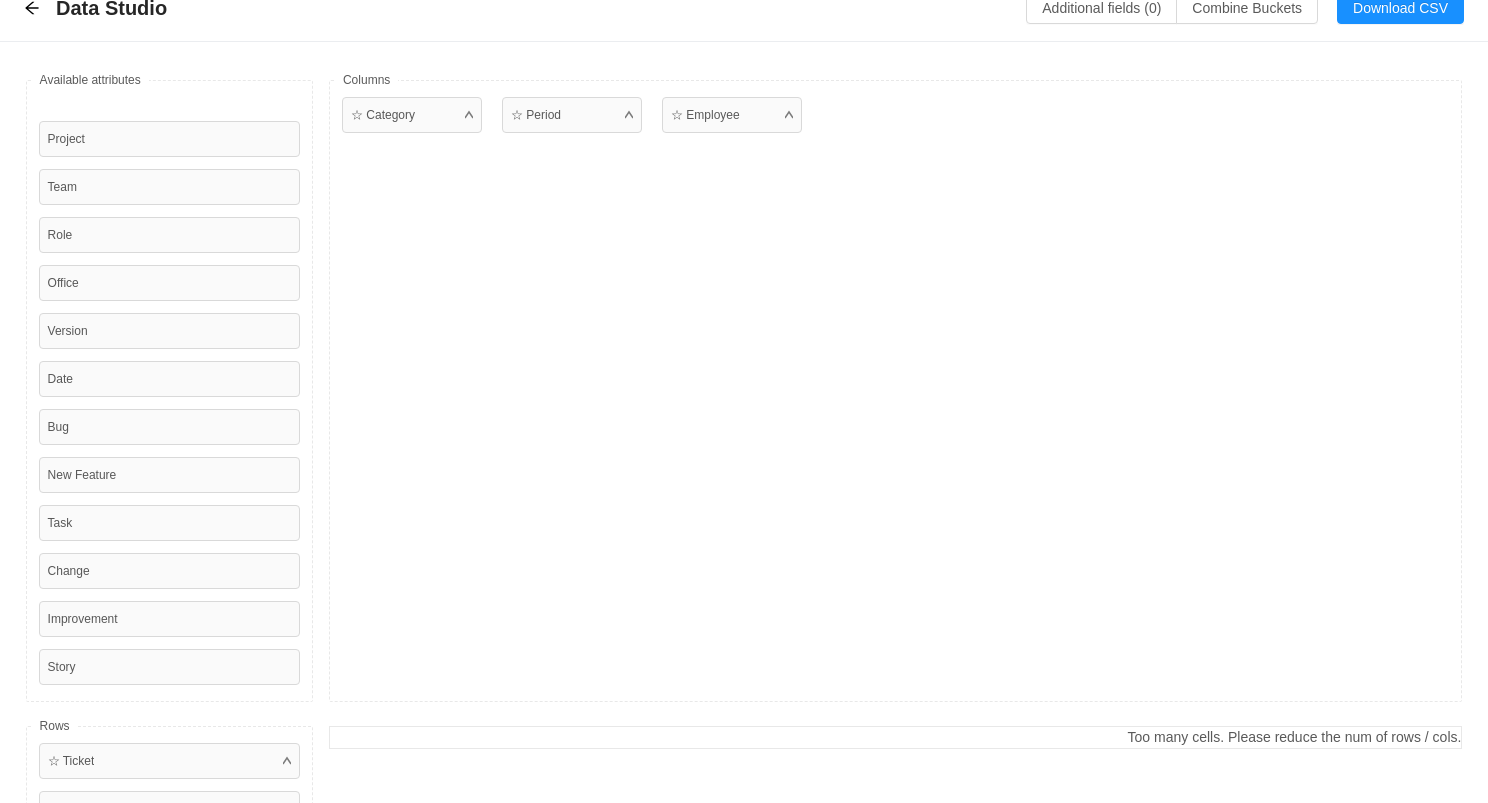 scroll, scrollTop: 0, scrollLeft: 0, axis: both 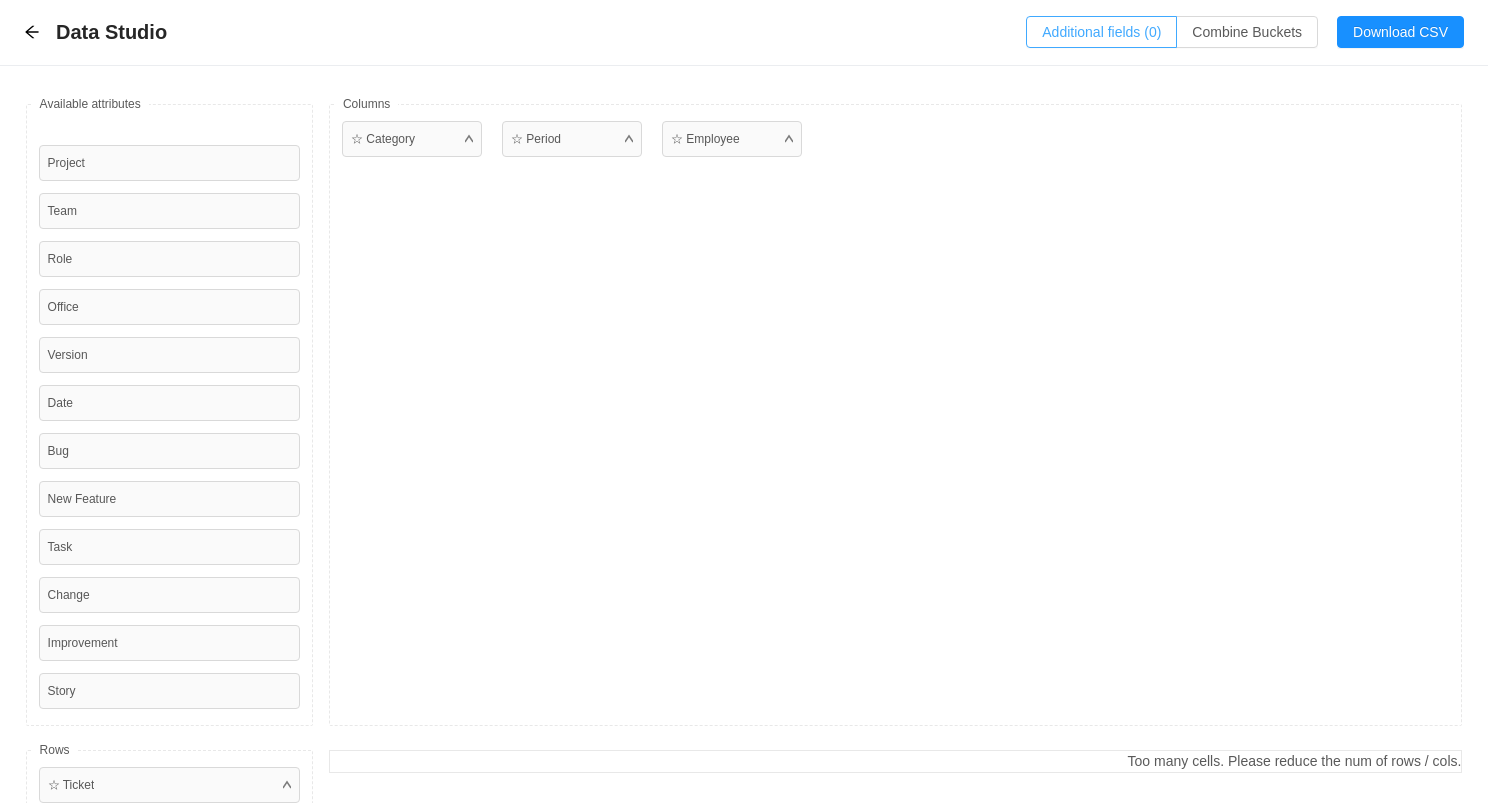 click on "Additional fields (0)" at bounding box center [1101, 32] 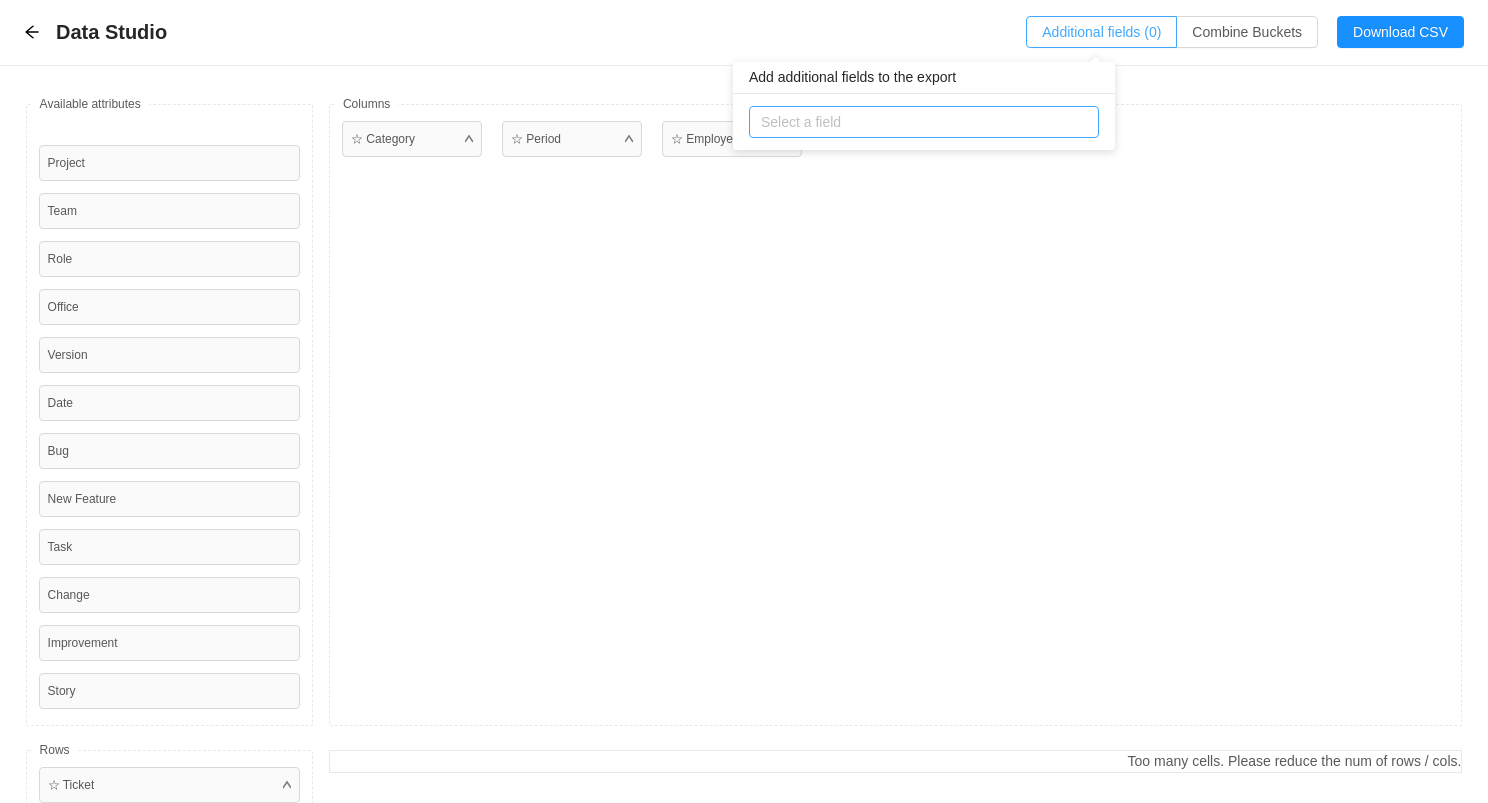 click on "Select a field" at bounding box center (919, 122) 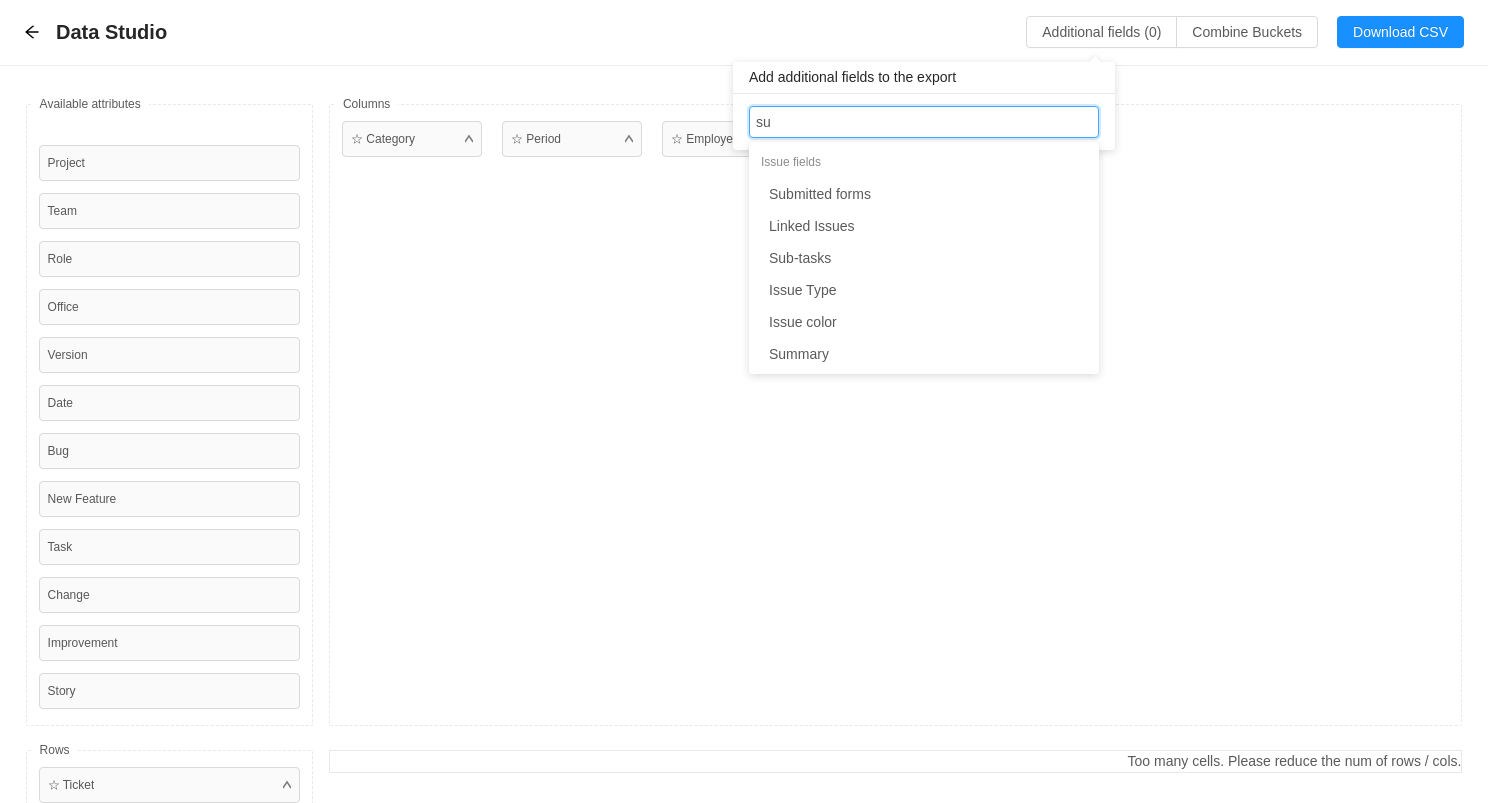 type on "s" 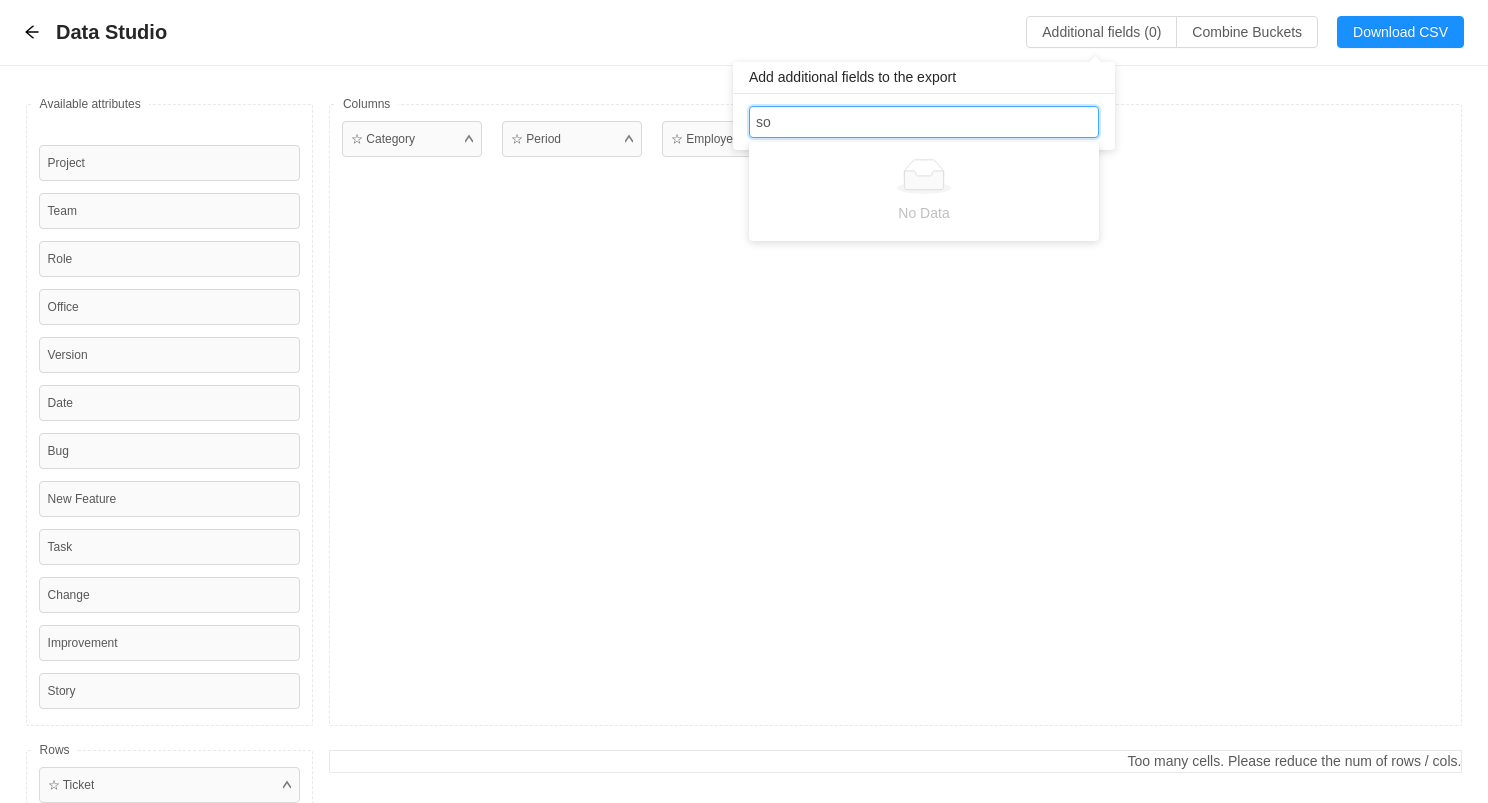 type on "s" 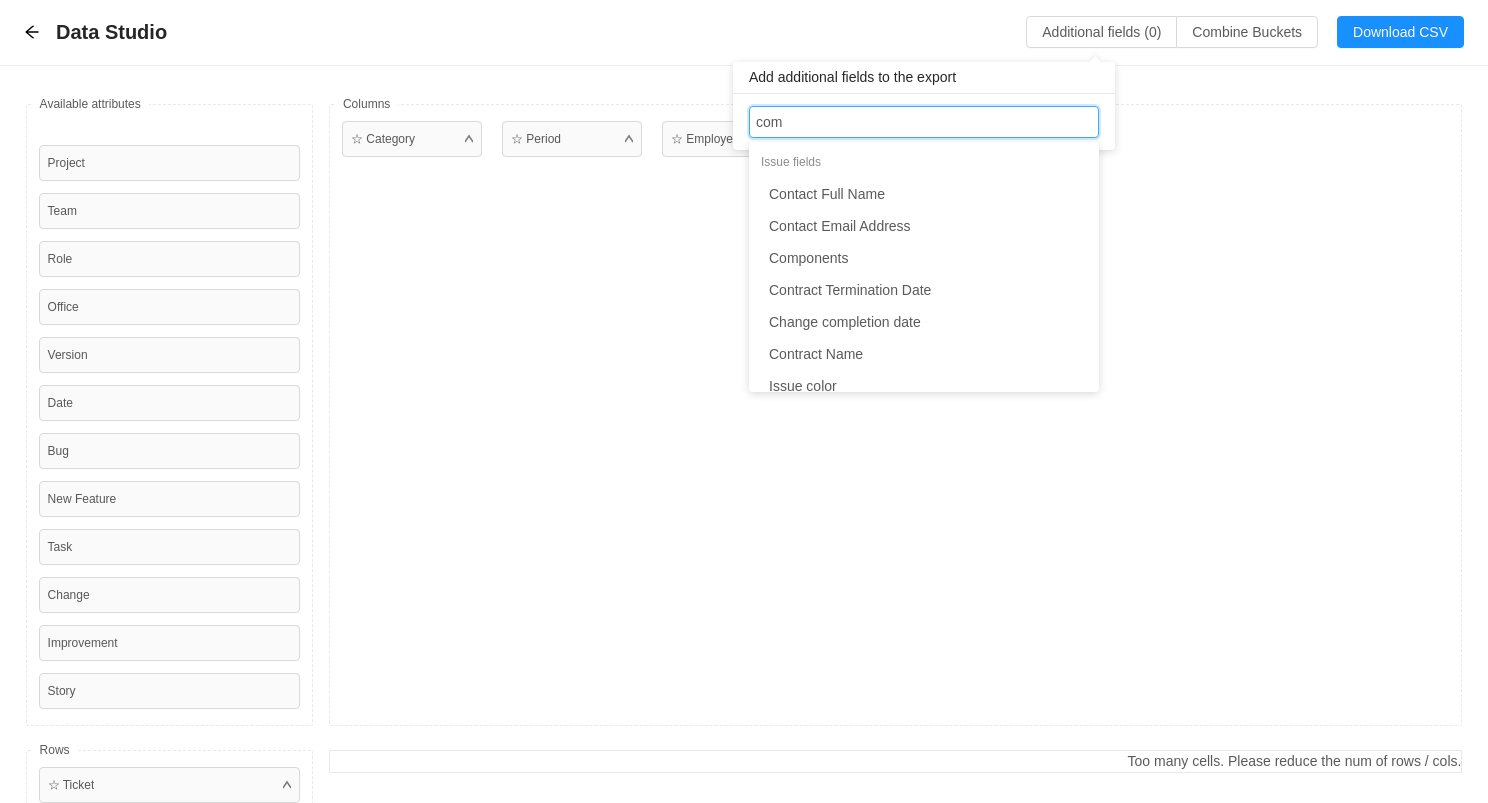 type on "comp" 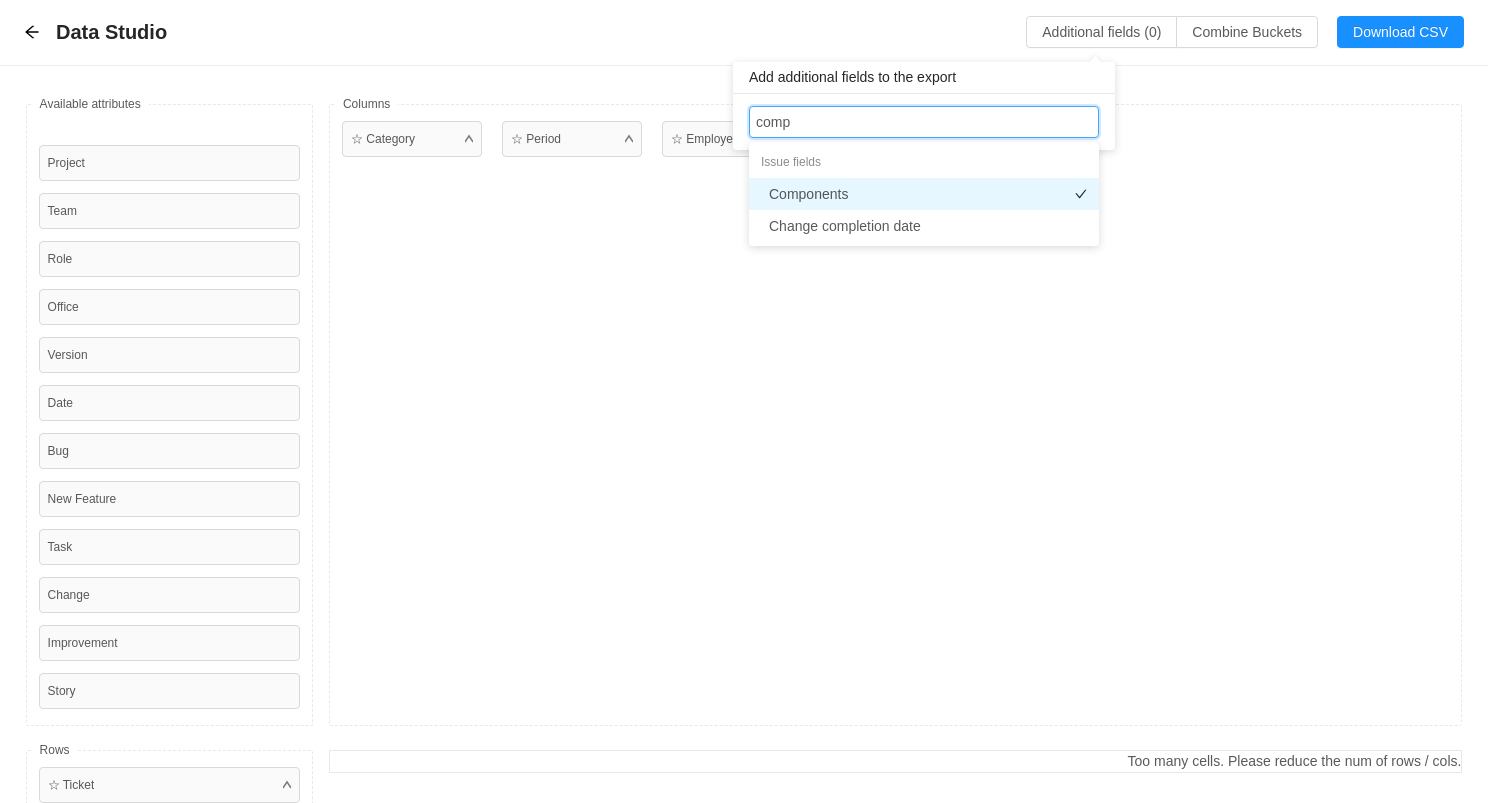 click on "Components" at bounding box center [924, 194] 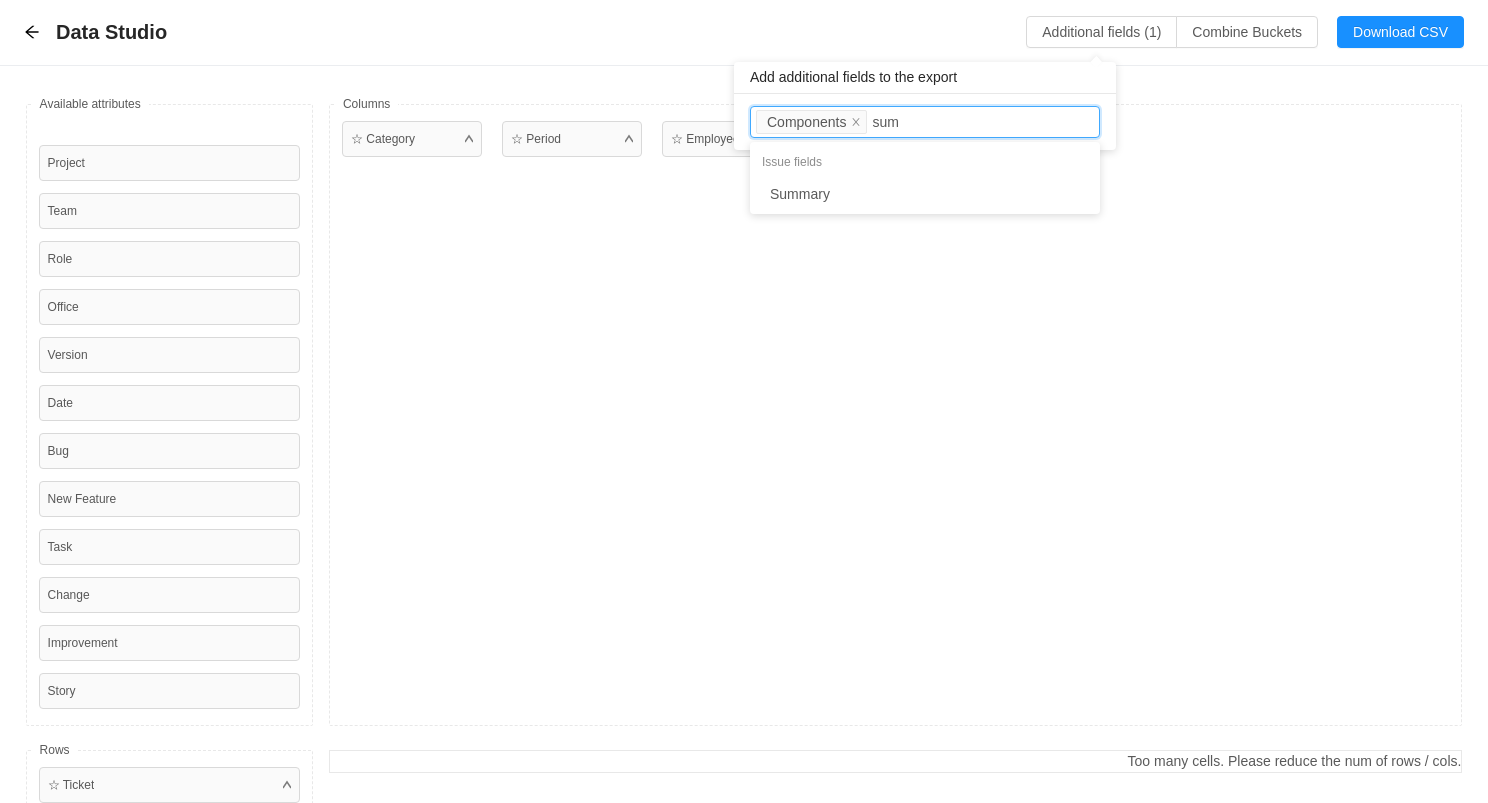 type on "summ" 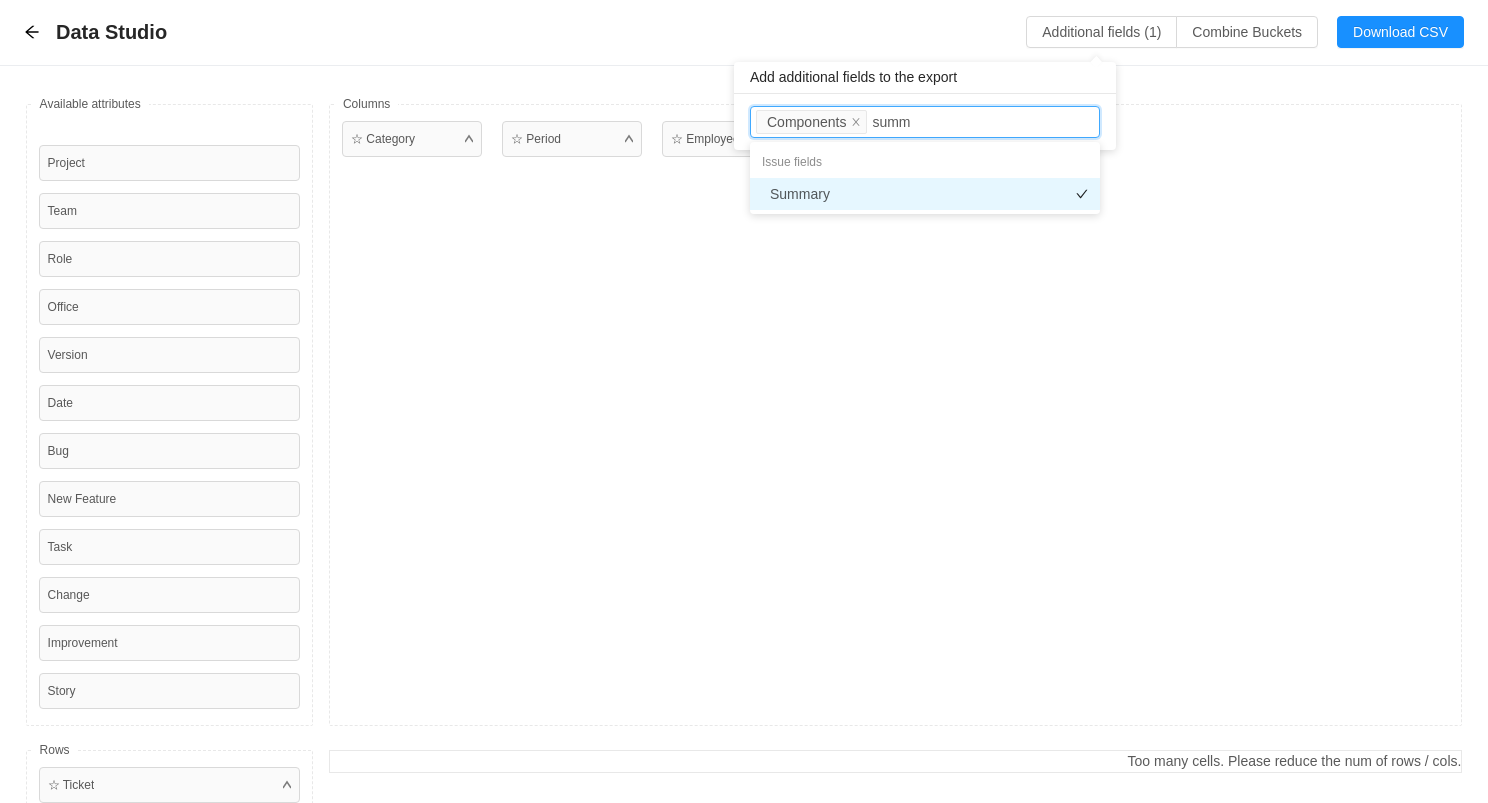 click on "Summary" at bounding box center [925, 194] 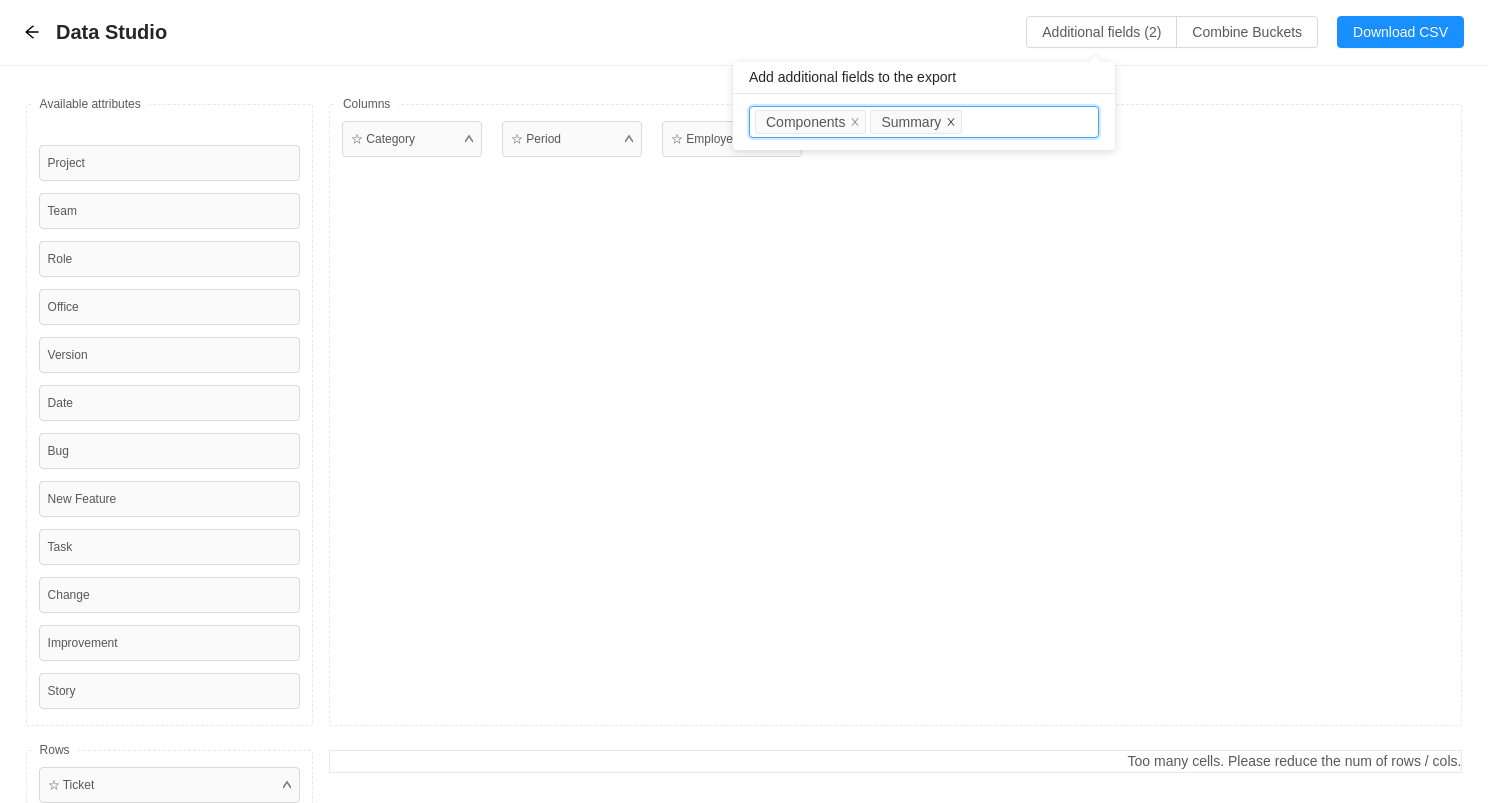 click 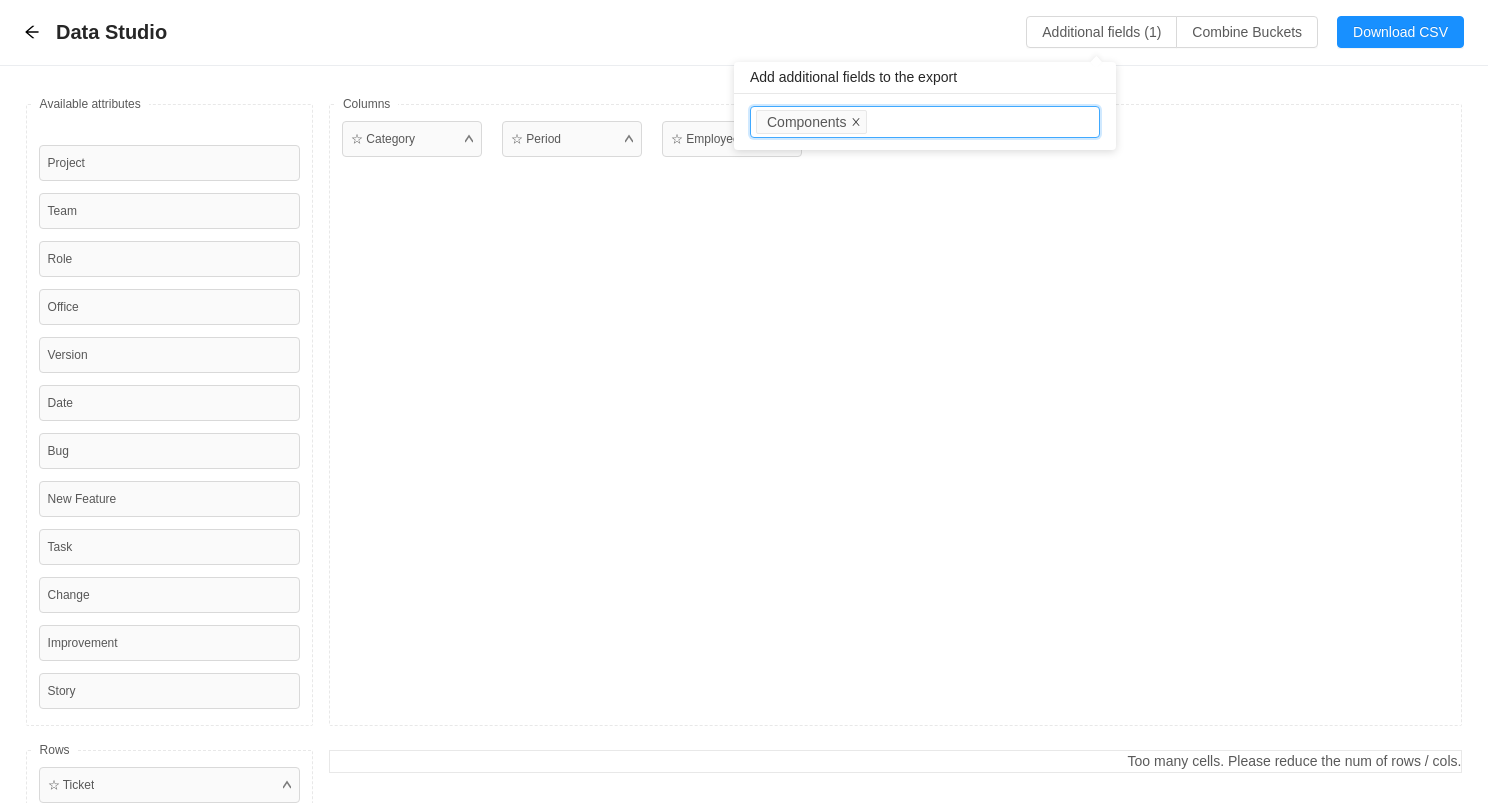 click 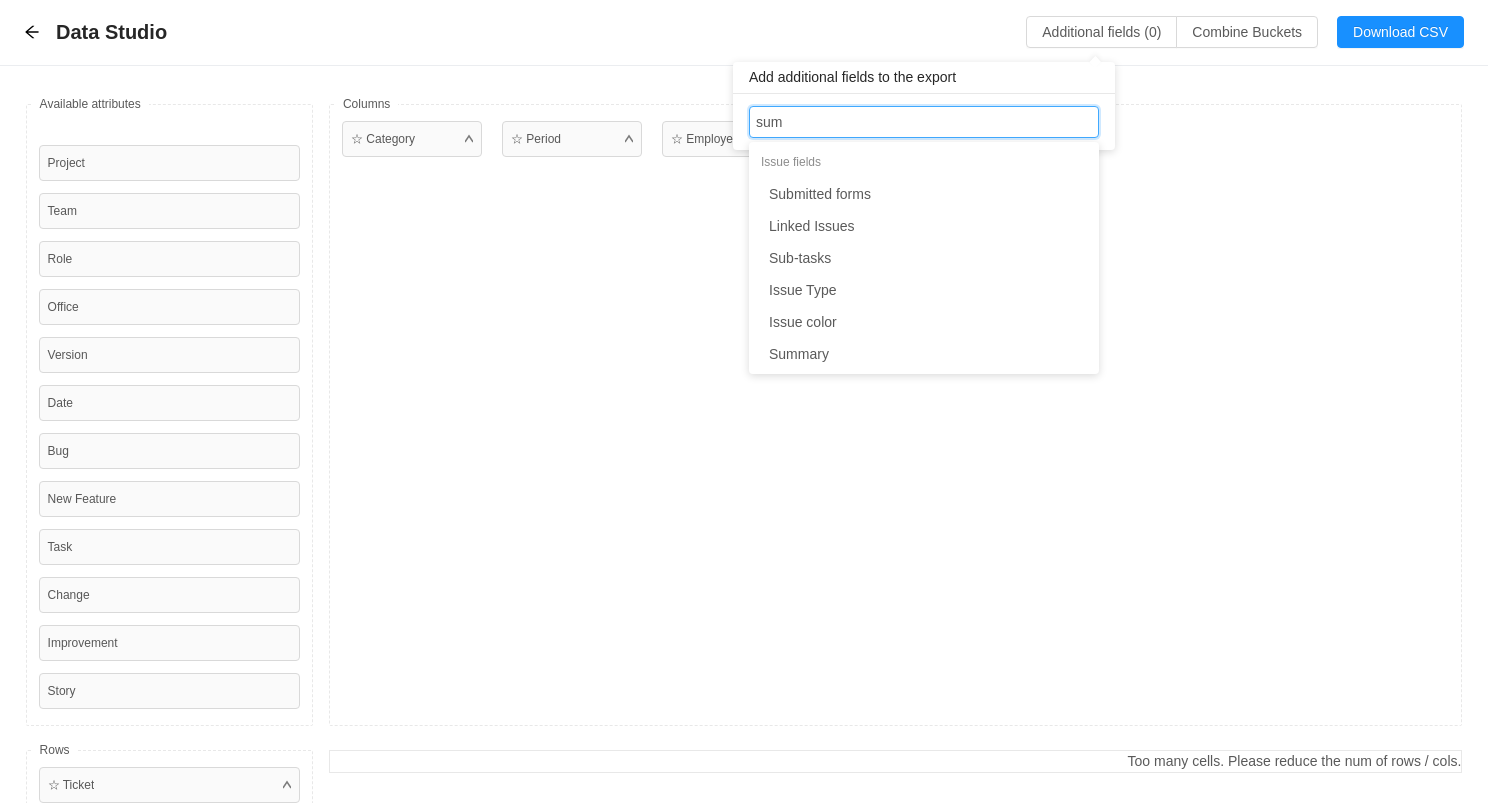 type on "summ" 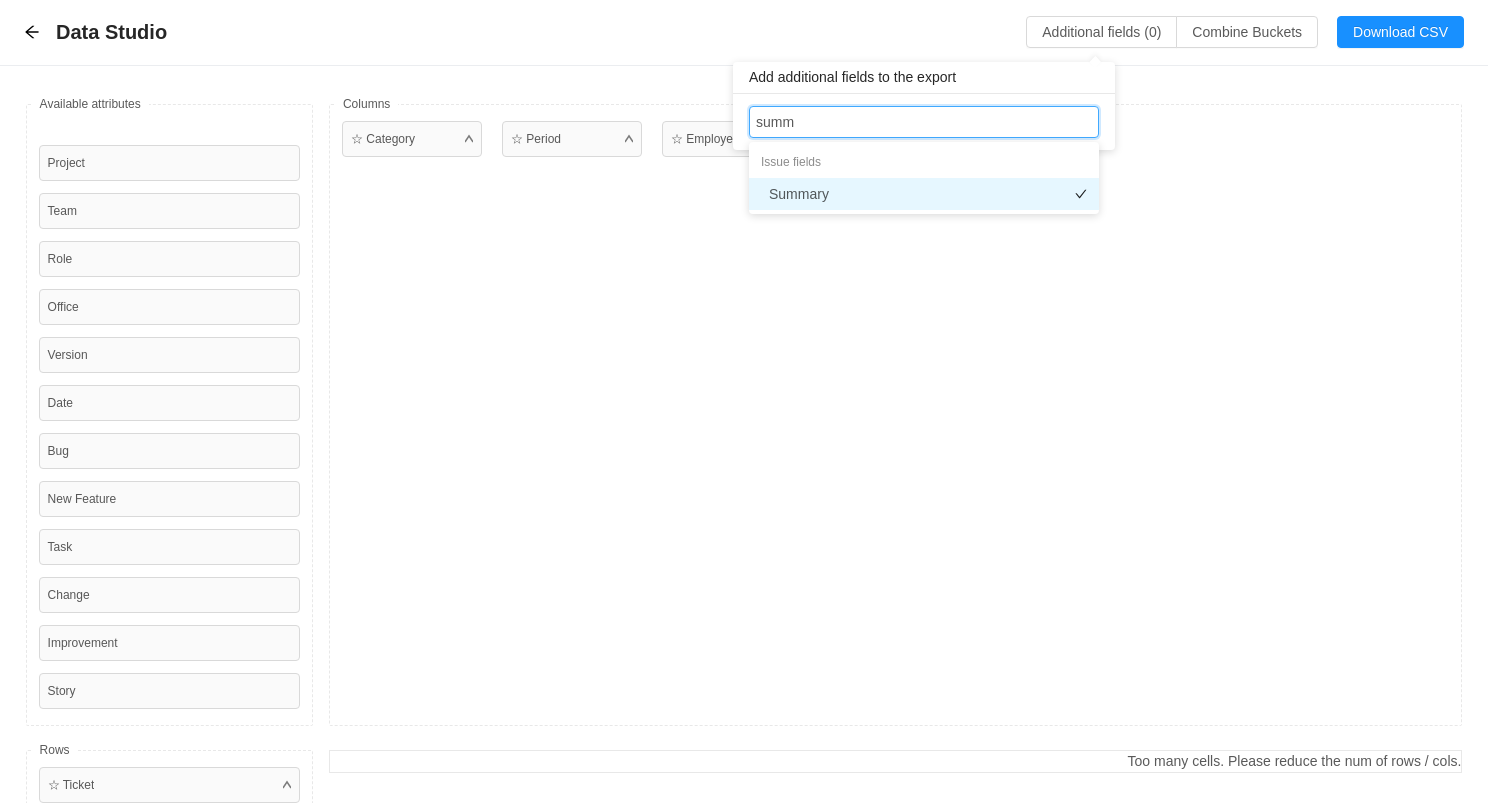 click on "Summary" at bounding box center [924, 194] 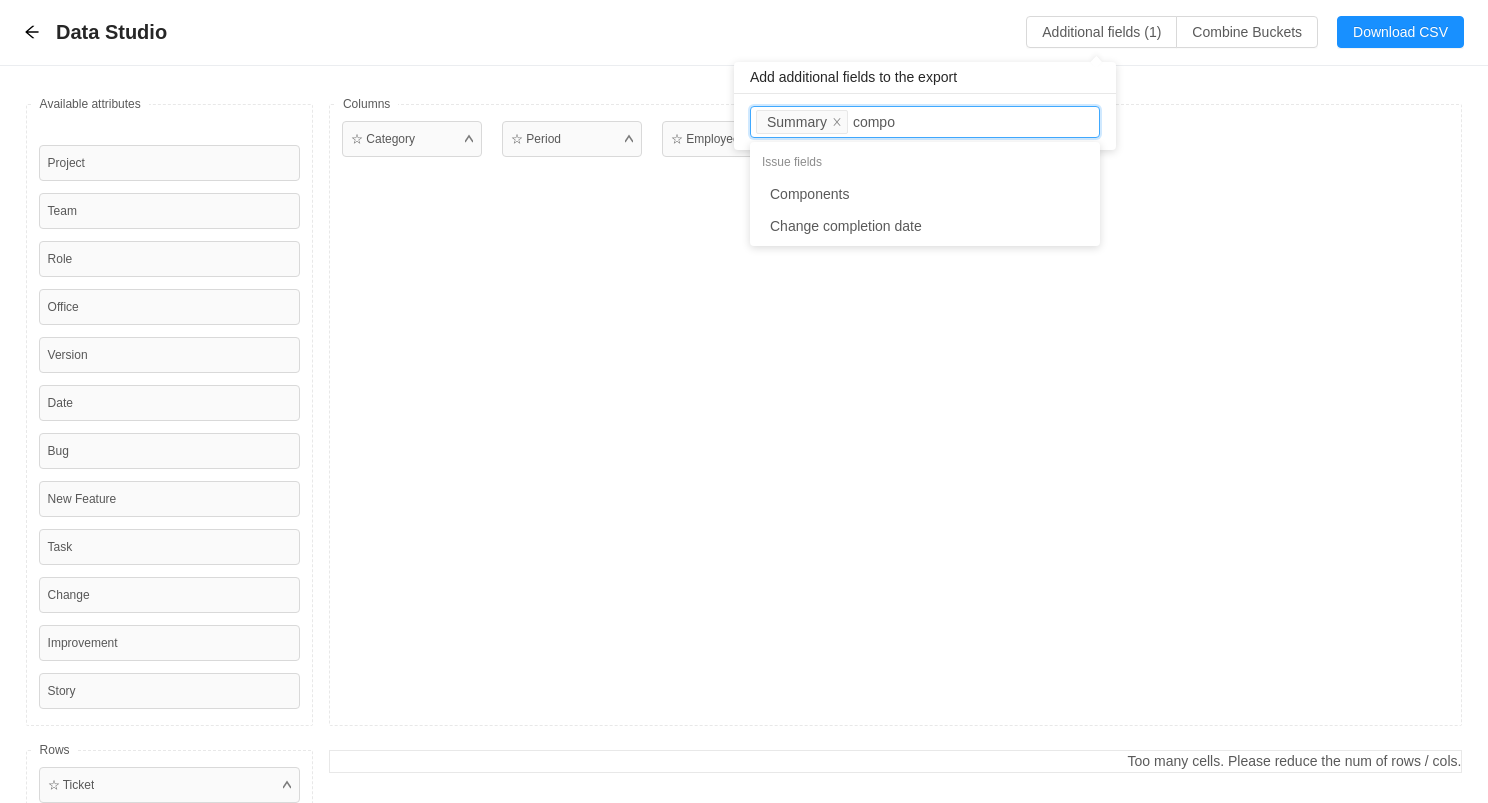 type on "compon" 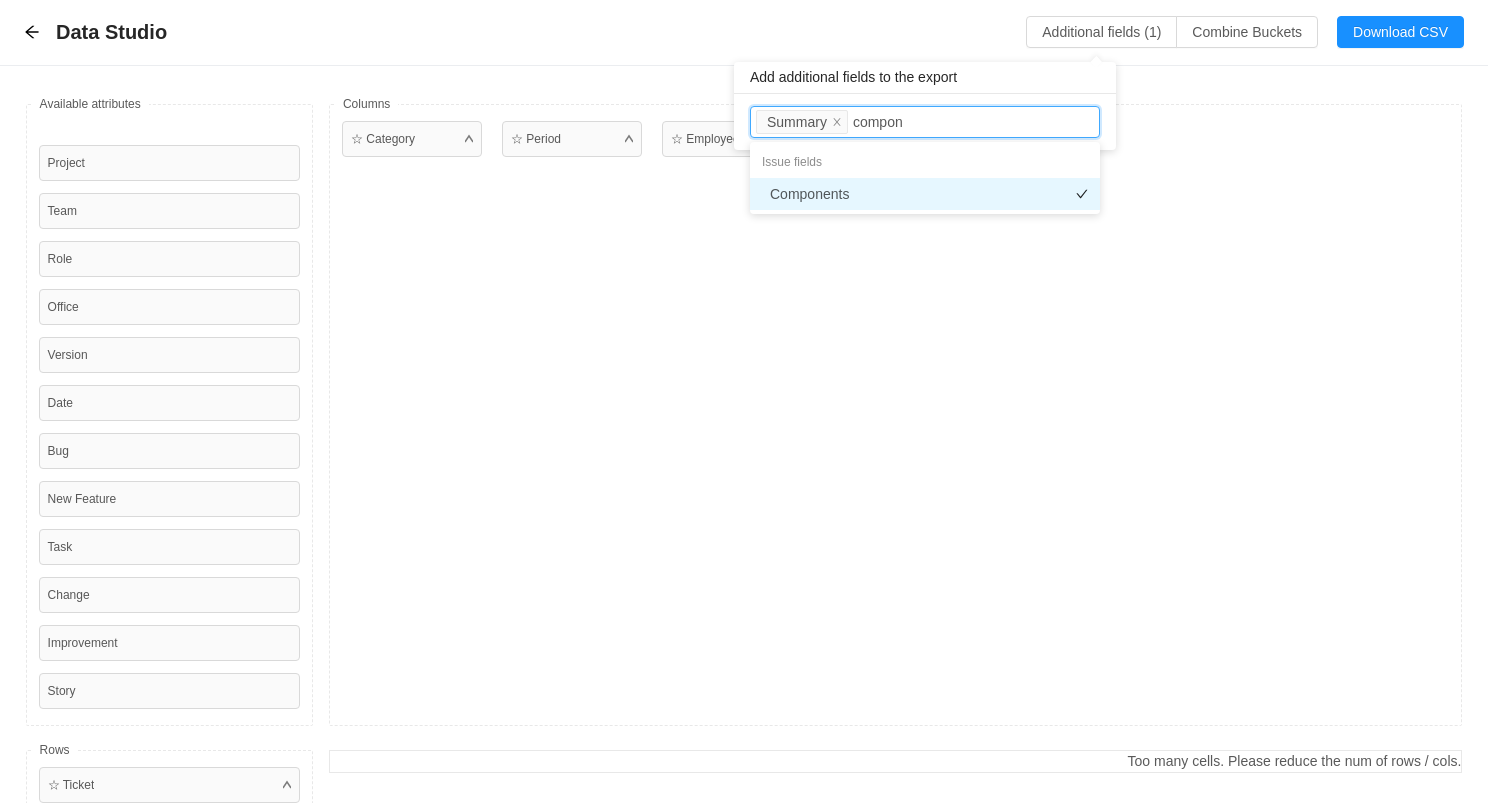 click on "Components" at bounding box center [925, 194] 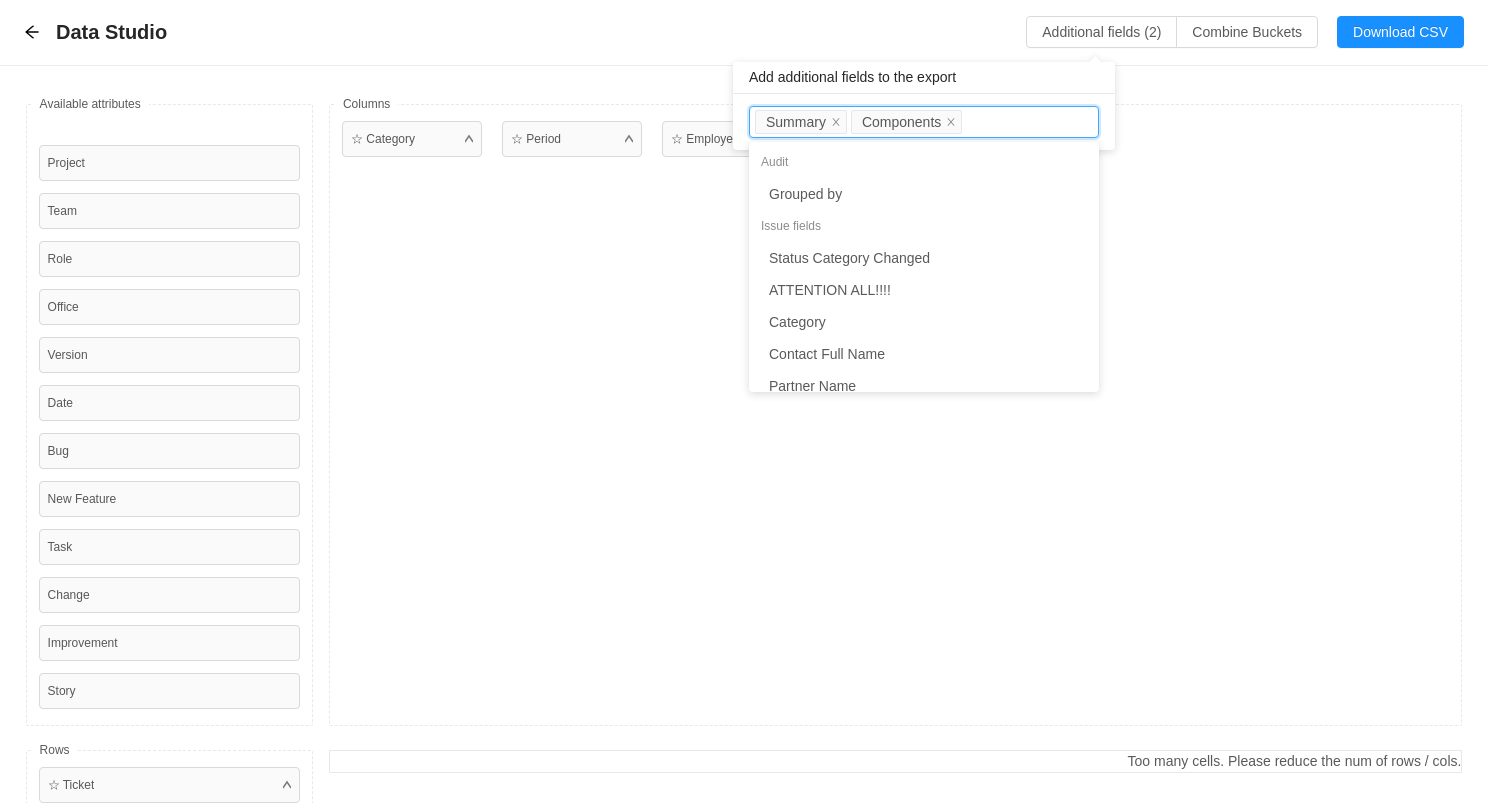 click on "☆ Category ☆ Period ☆ Employee" at bounding box center [895, 415] 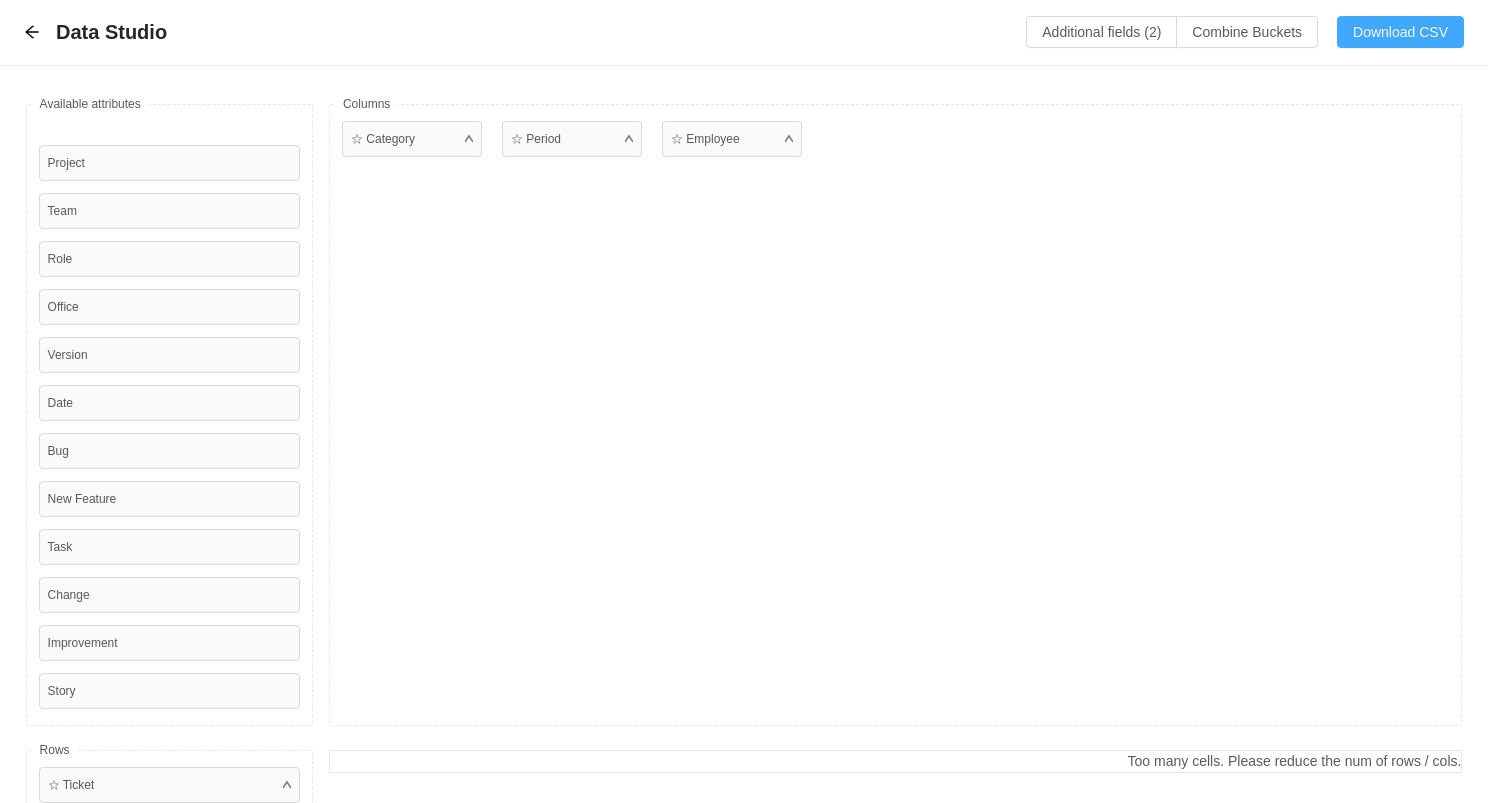 click on "Download CSV" at bounding box center (1400, 32) 